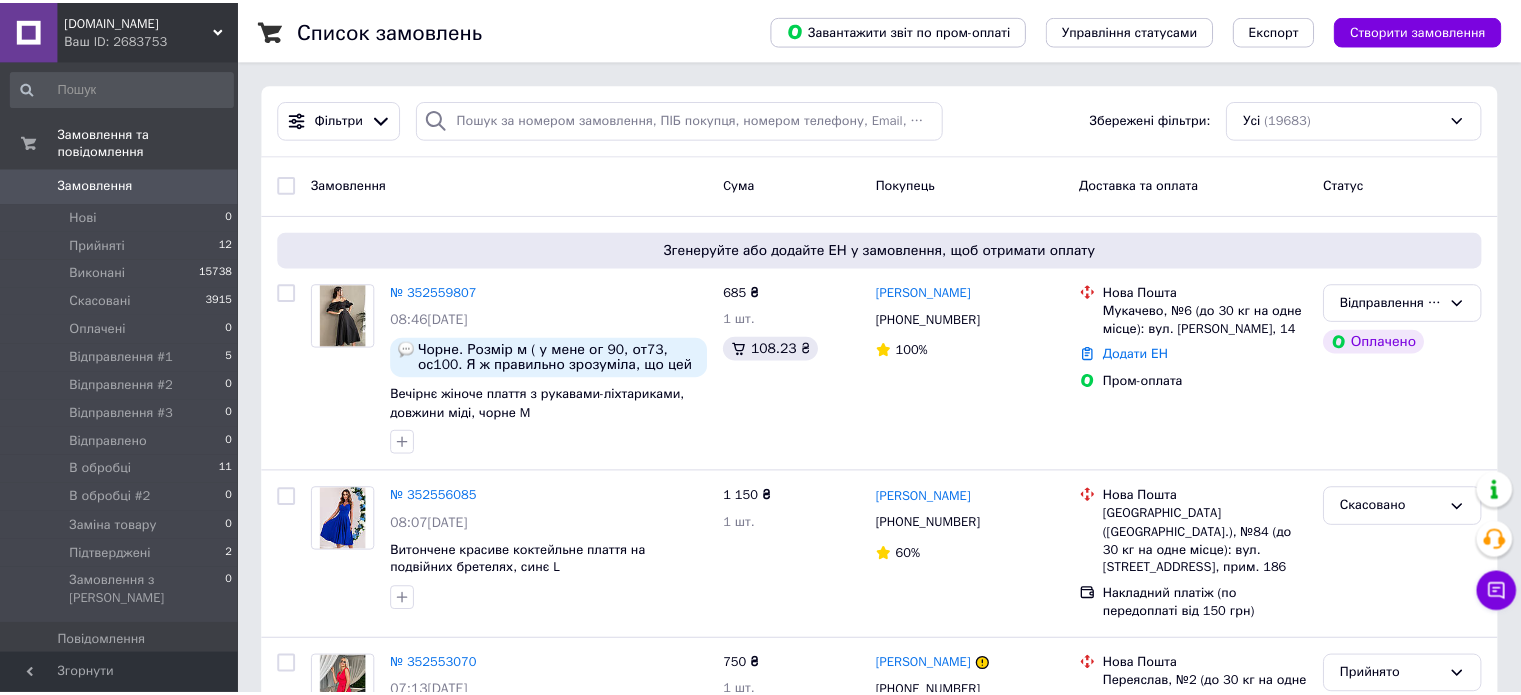 scroll, scrollTop: 0, scrollLeft: 0, axis: both 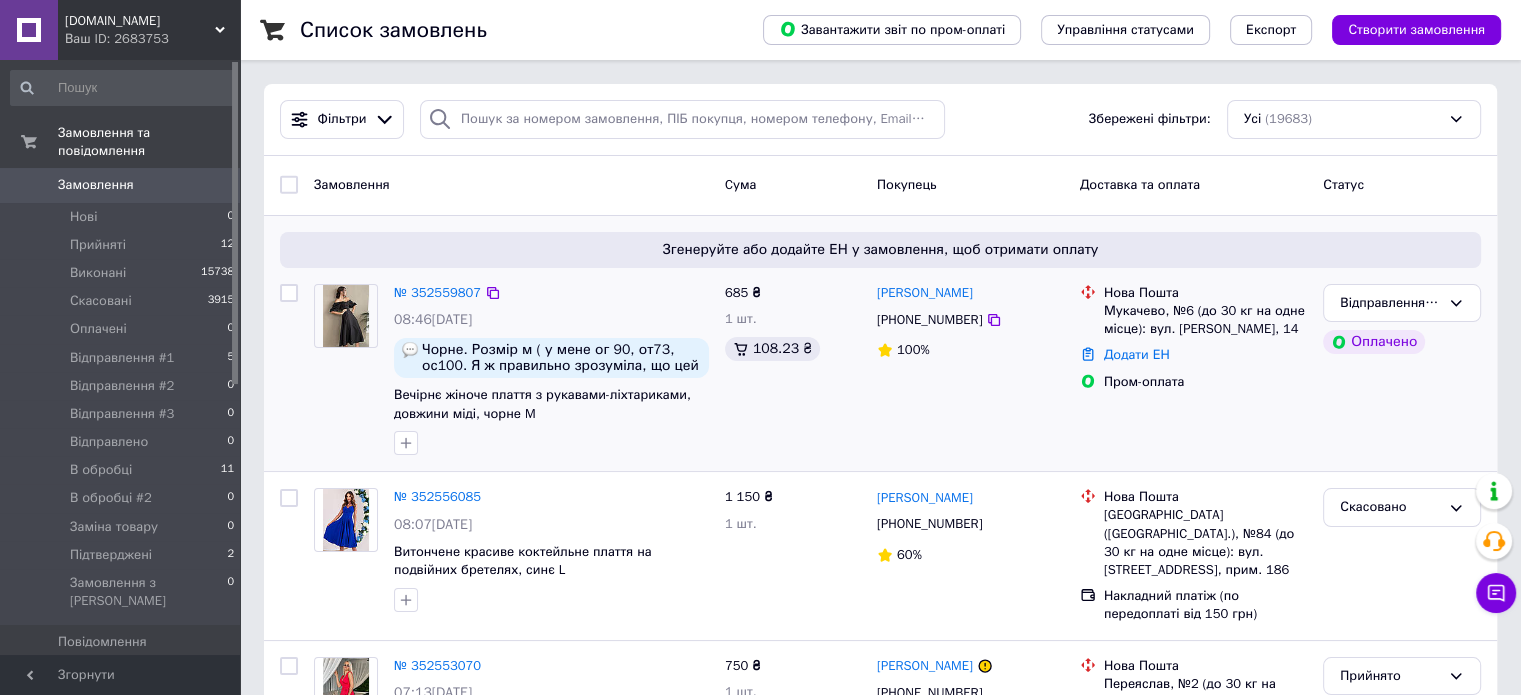 click on "№ 352559807" at bounding box center [437, 293] 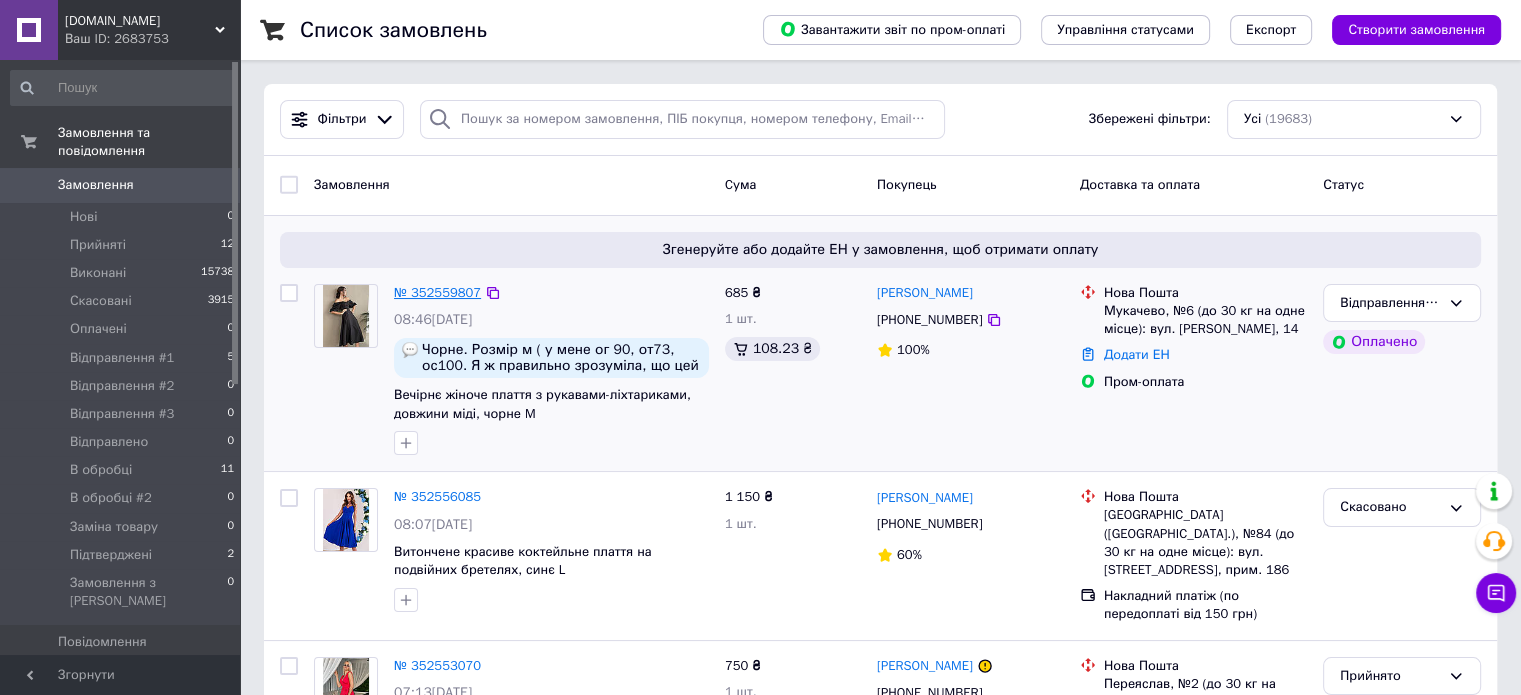 click on "№ 352559807" at bounding box center (437, 292) 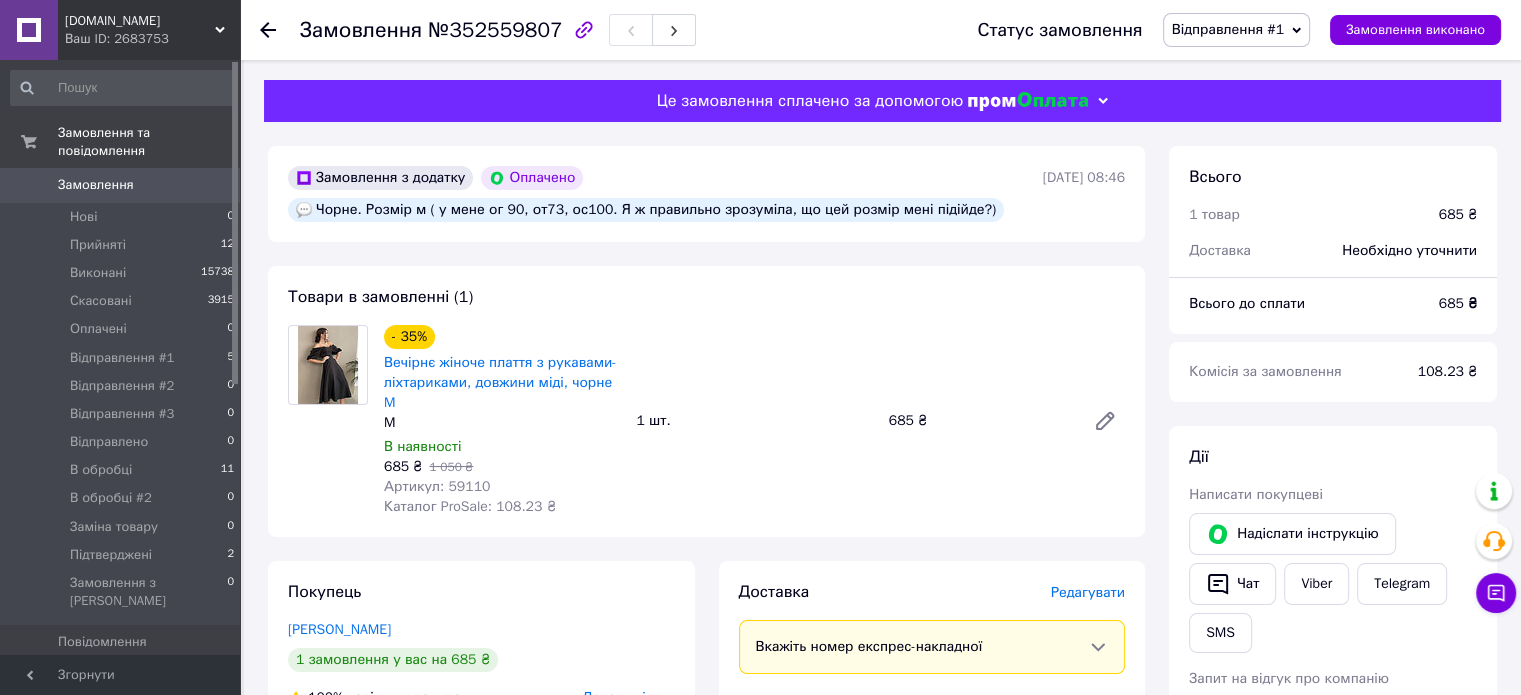 click on "Відправлення #1" at bounding box center [1228, 29] 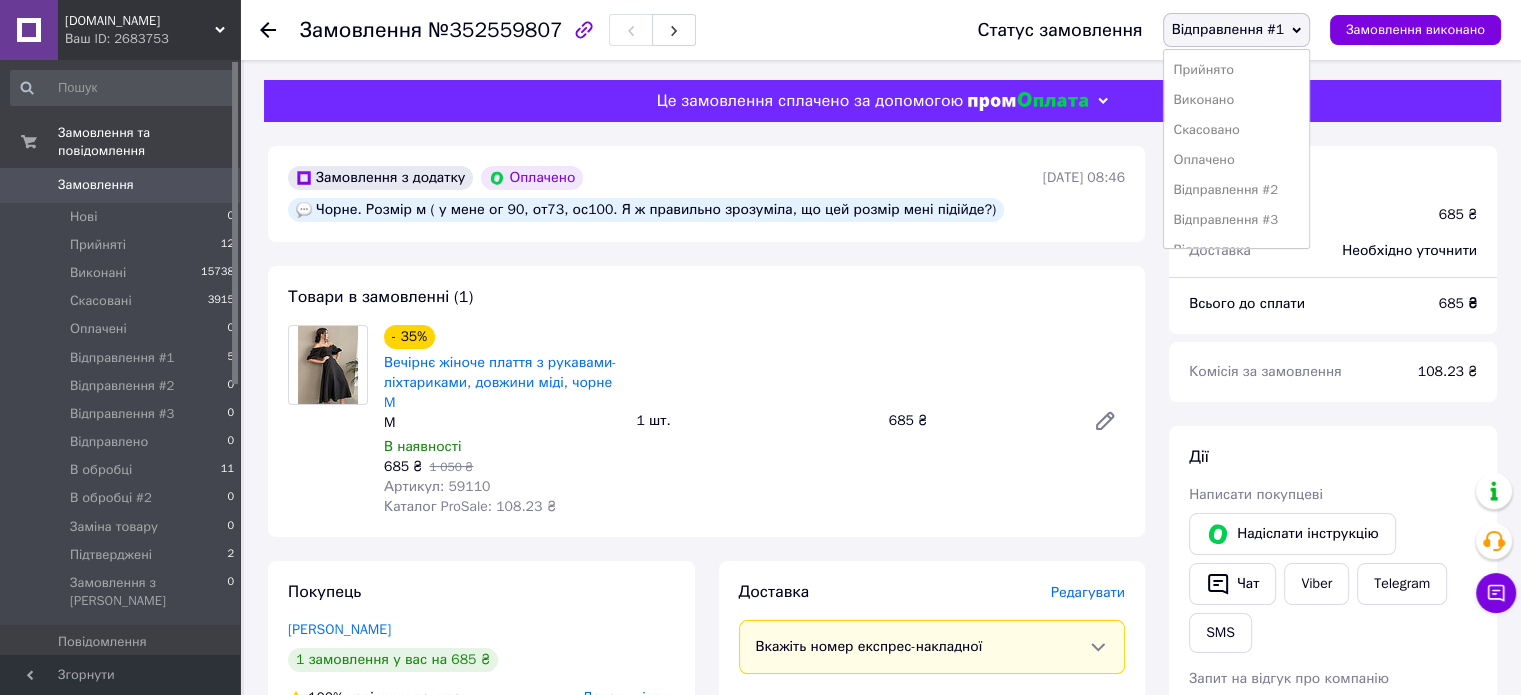 click on "Відправлення #1" at bounding box center [1228, 29] 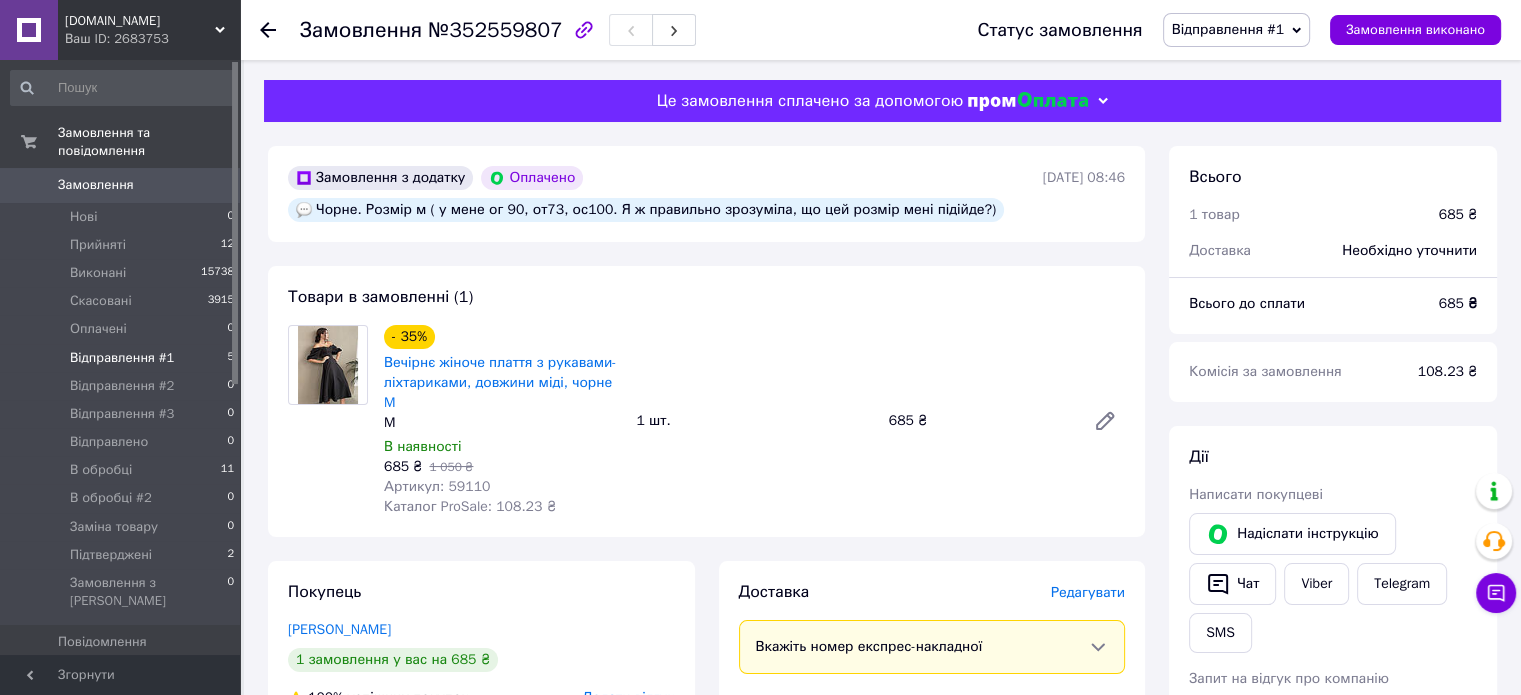 click on "Відправлення #1" at bounding box center (122, 358) 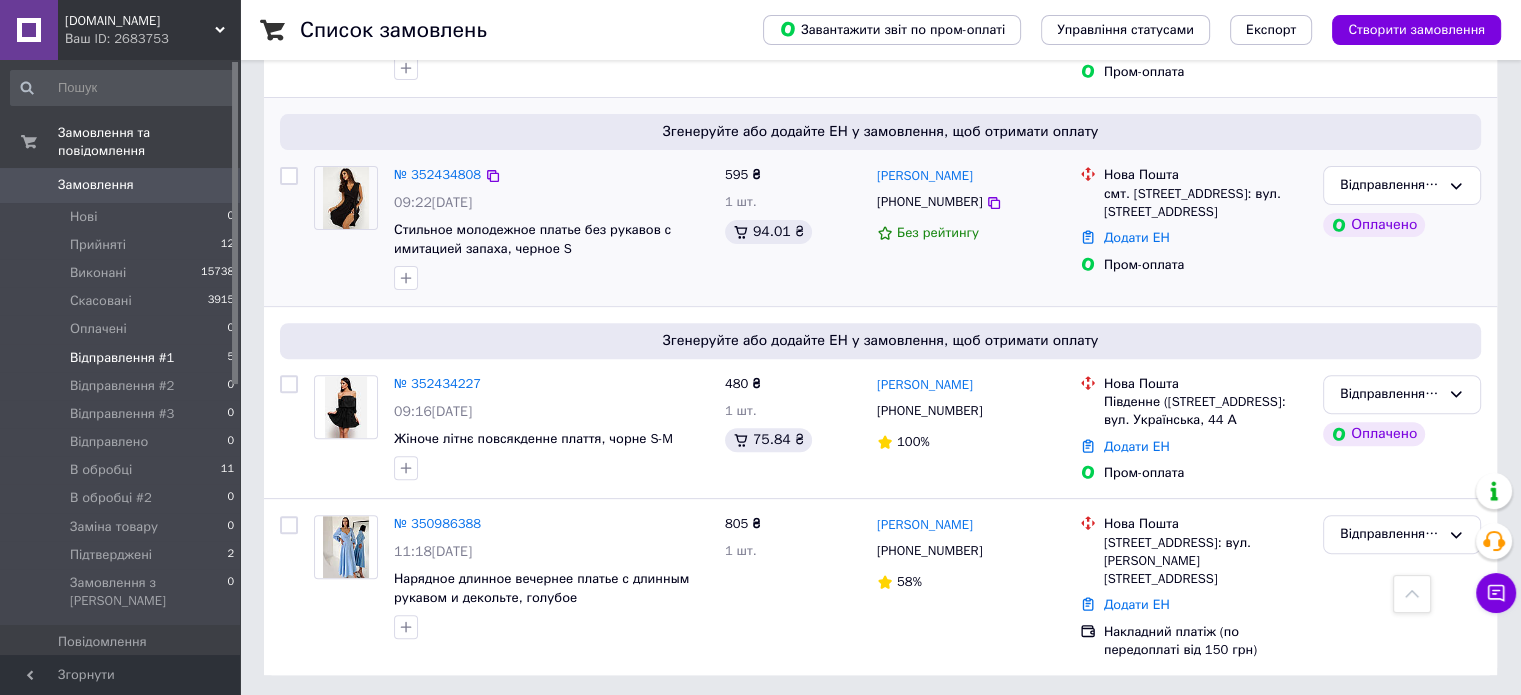 scroll, scrollTop: 658, scrollLeft: 0, axis: vertical 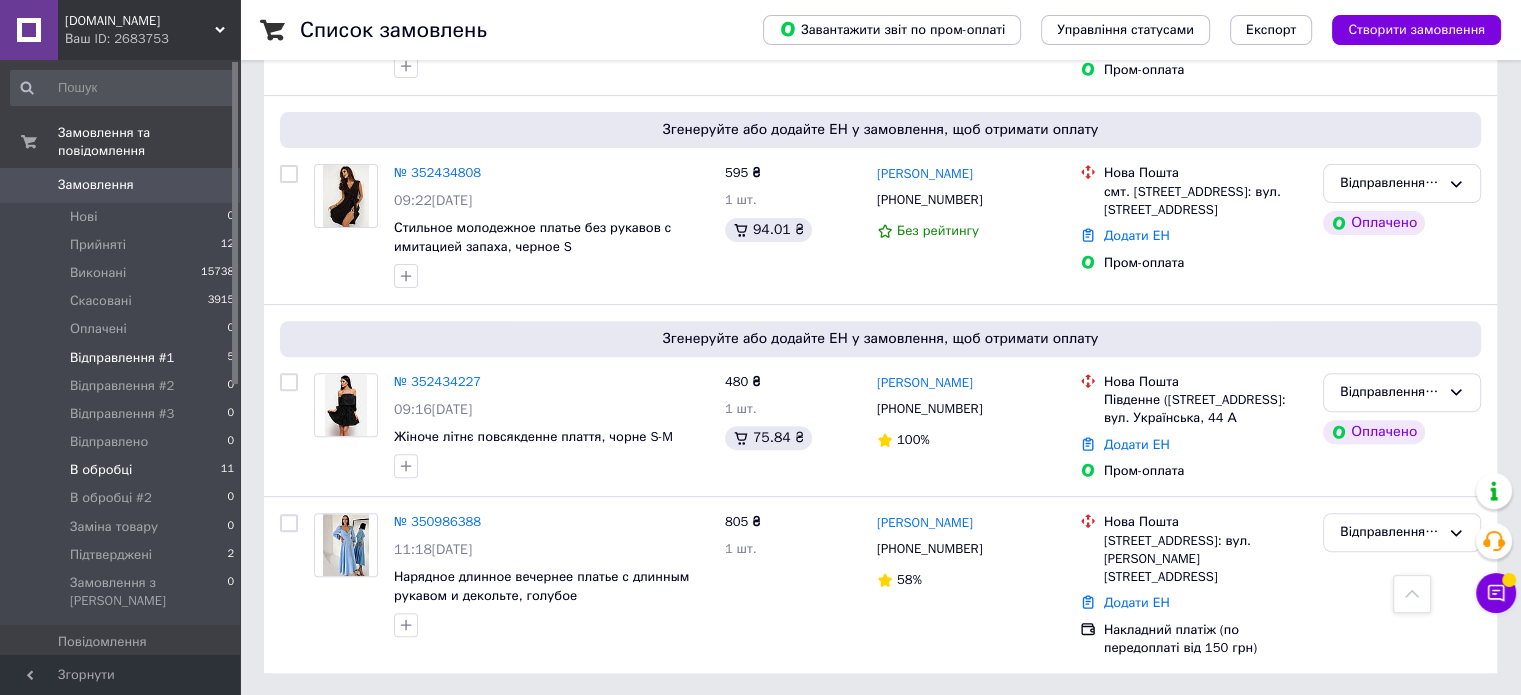 click on "В обробці 11" at bounding box center (123, 470) 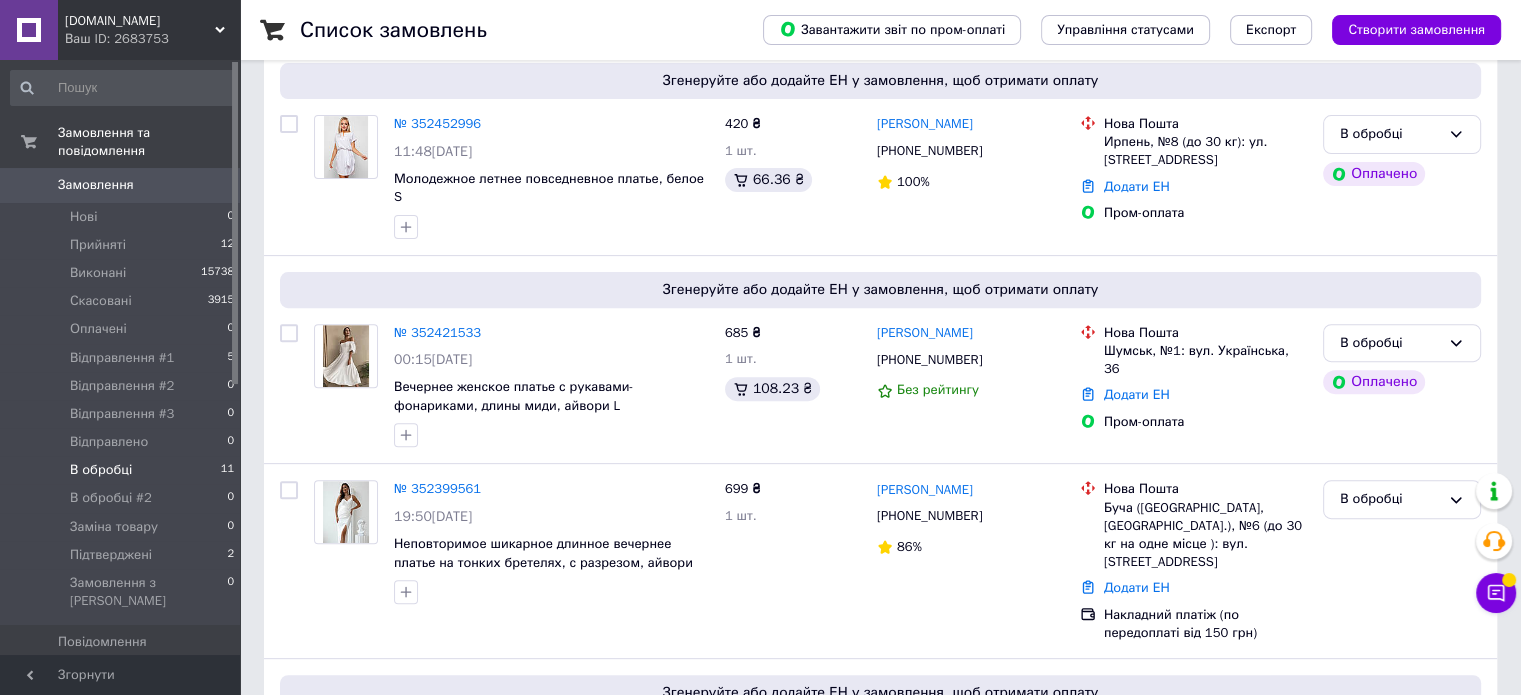 scroll, scrollTop: 0, scrollLeft: 0, axis: both 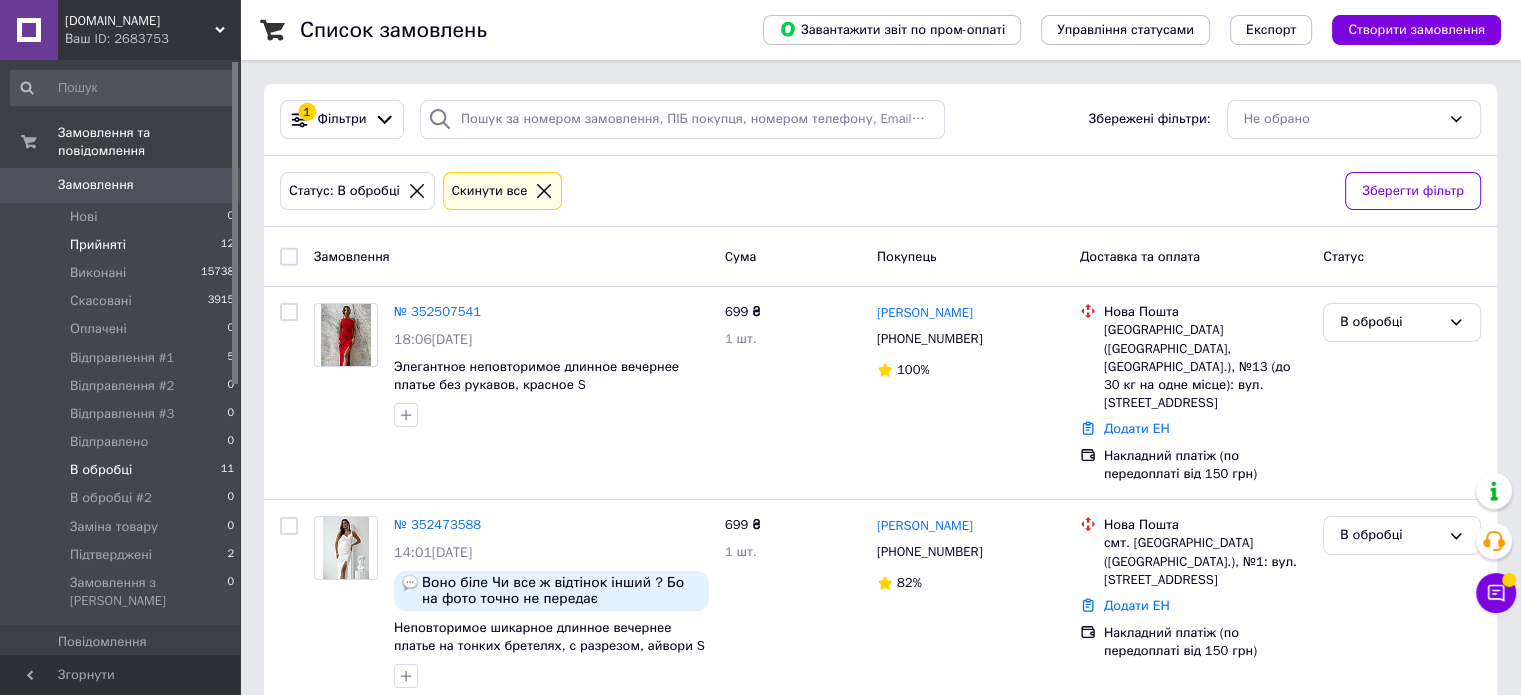 click on "Прийняті 12" at bounding box center (123, 245) 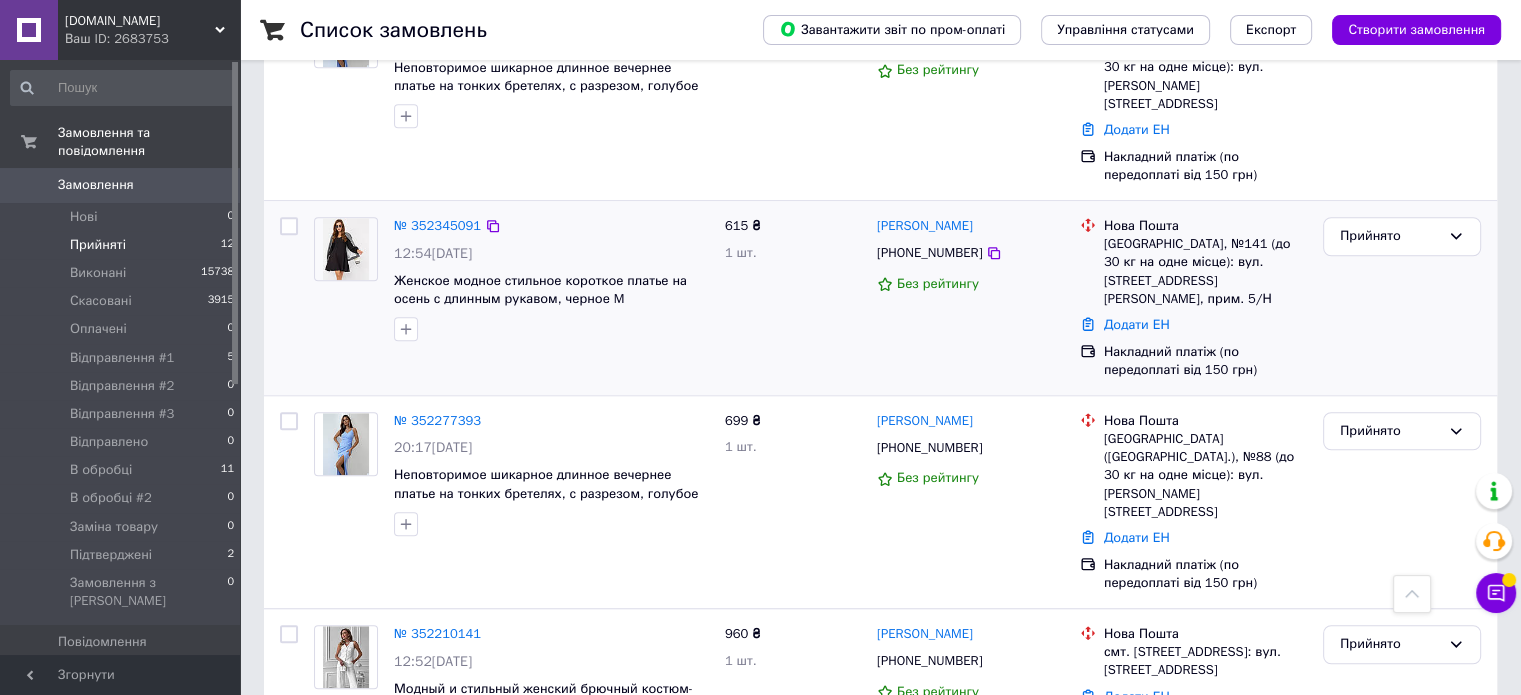 scroll, scrollTop: 1595, scrollLeft: 0, axis: vertical 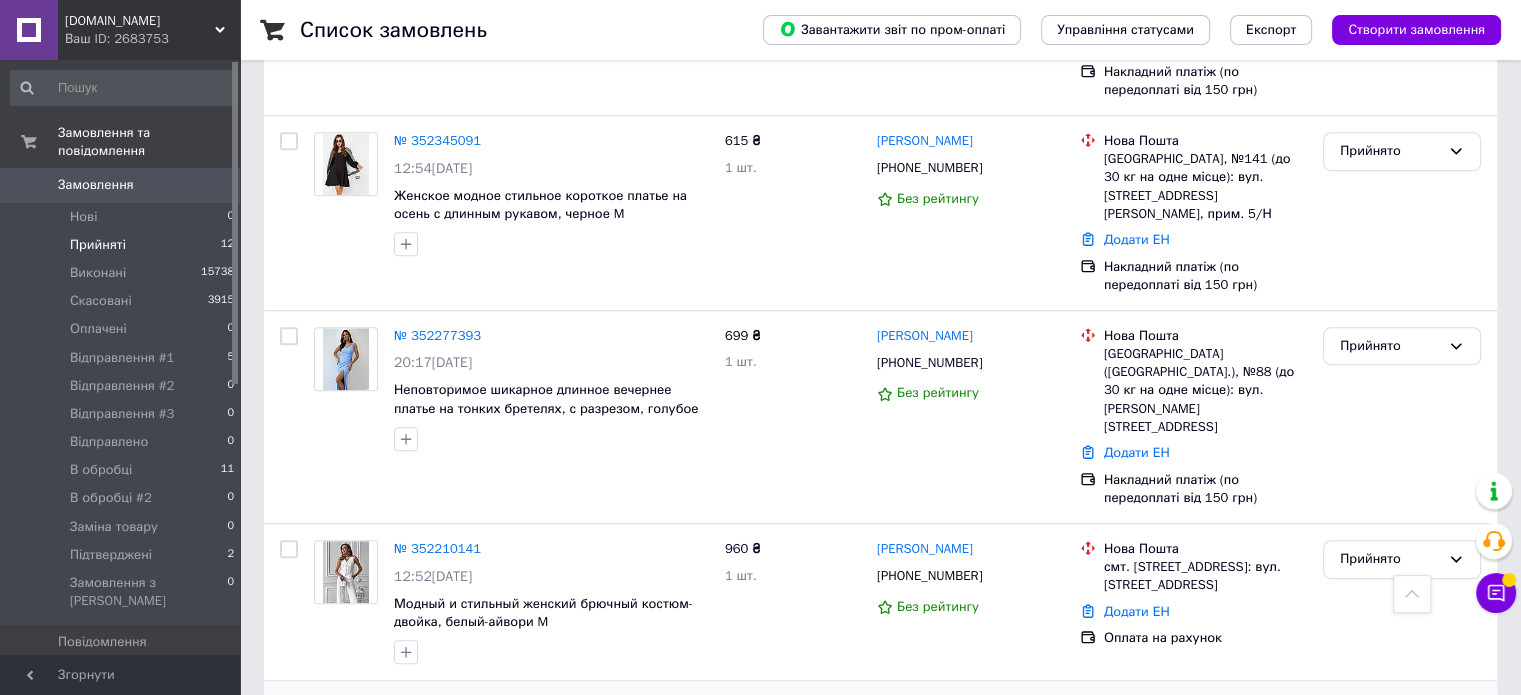click on "№ 352141605" at bounding box center (437, 705) 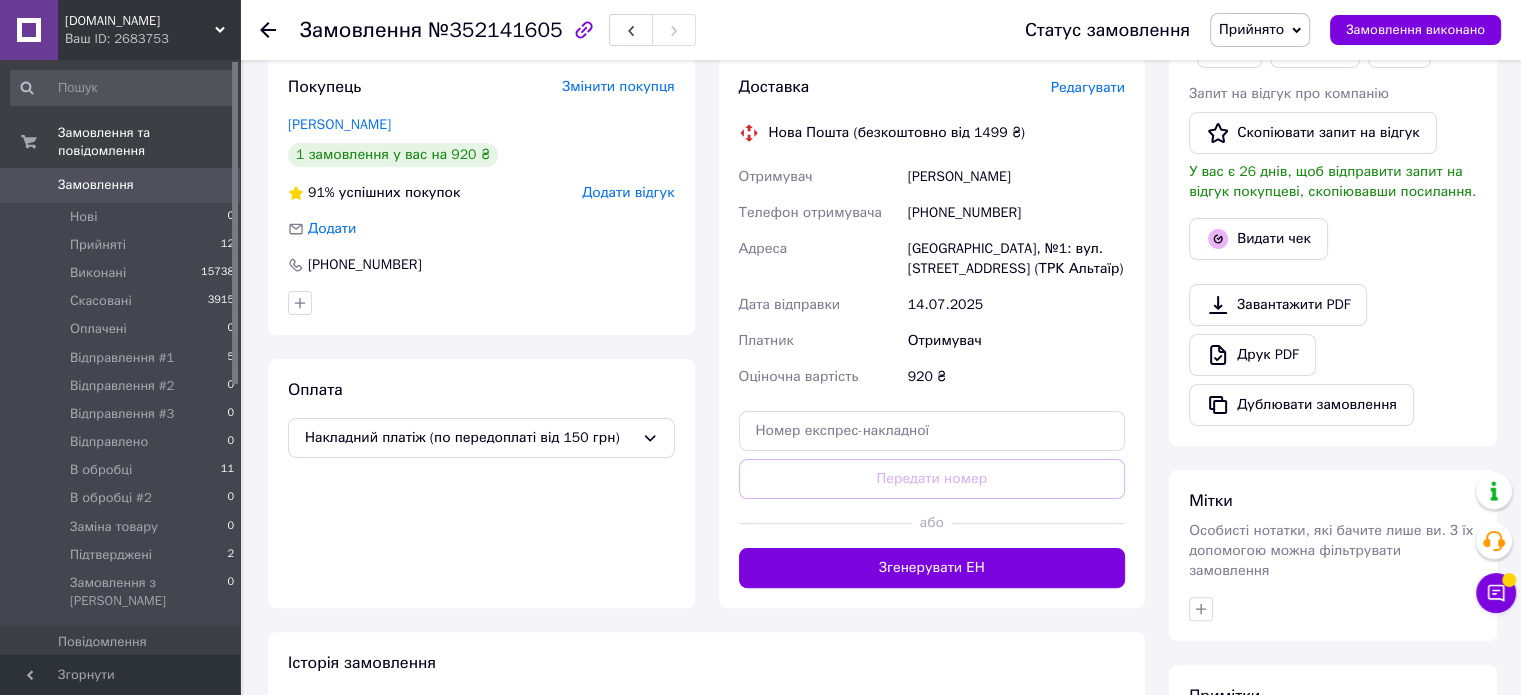 scroll, scrollTop: 291, scrollLeft: 0, axis: vertical 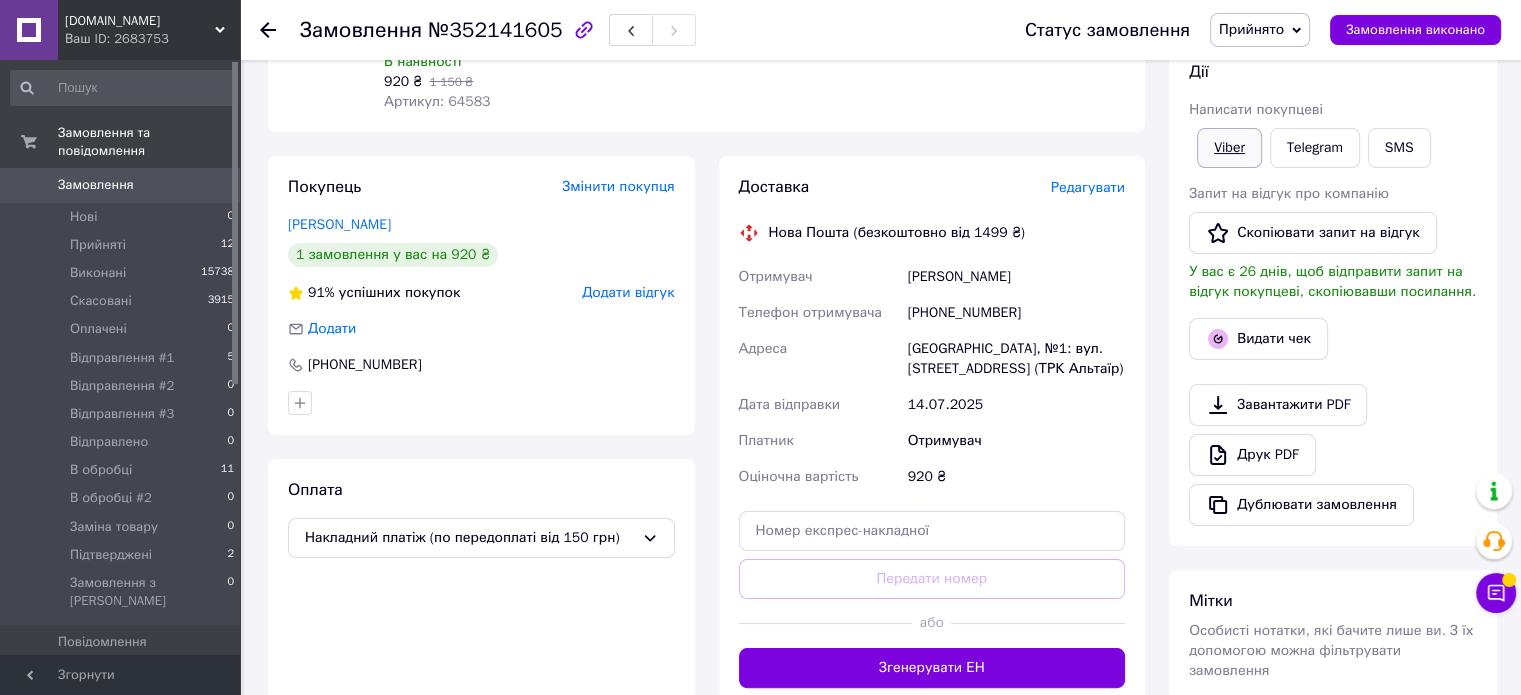 click on "Viber" at bounding box center [1229, 148] 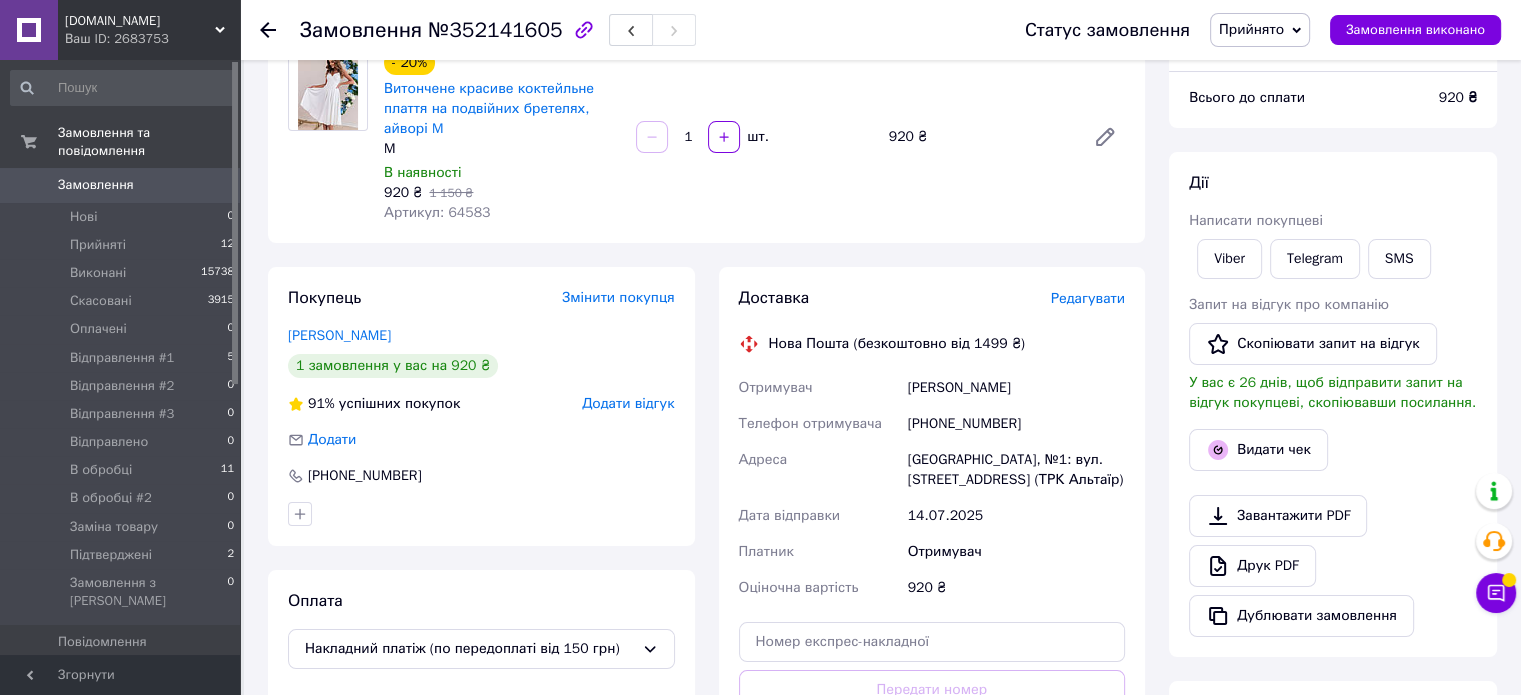 scroll, scrollTop: 0, scrollLeft: 0, axis: both 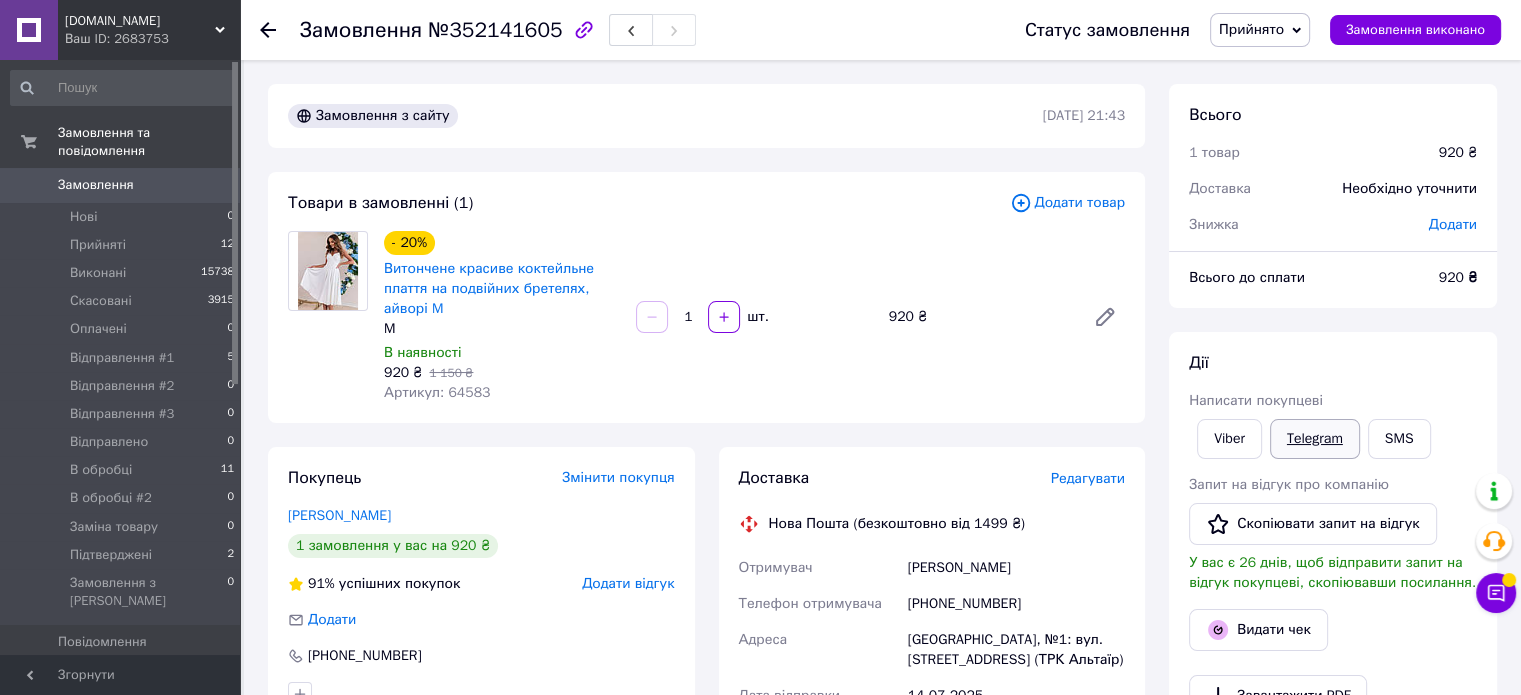 click on "Telegram" at bounding box center (1315, 439) 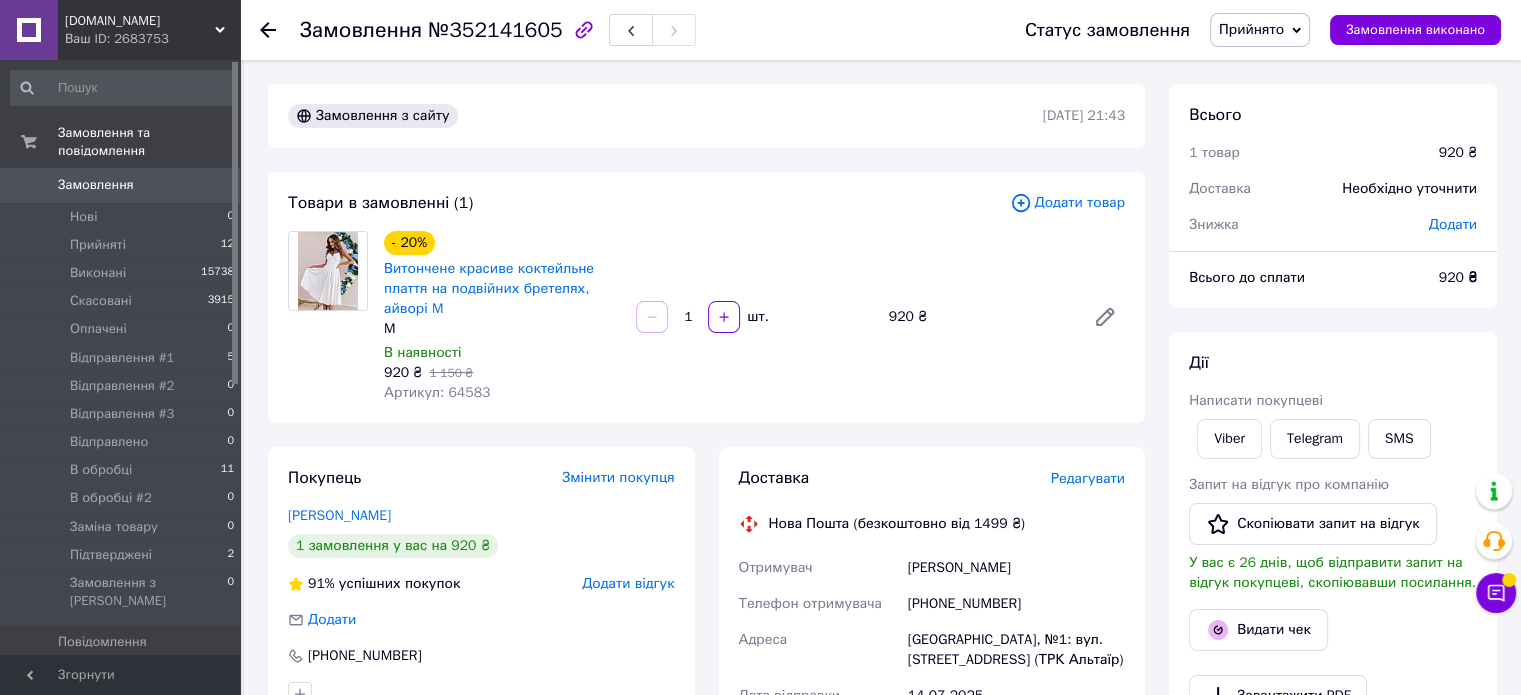 click on "Прийнято" at bounding box center [1251, 29] 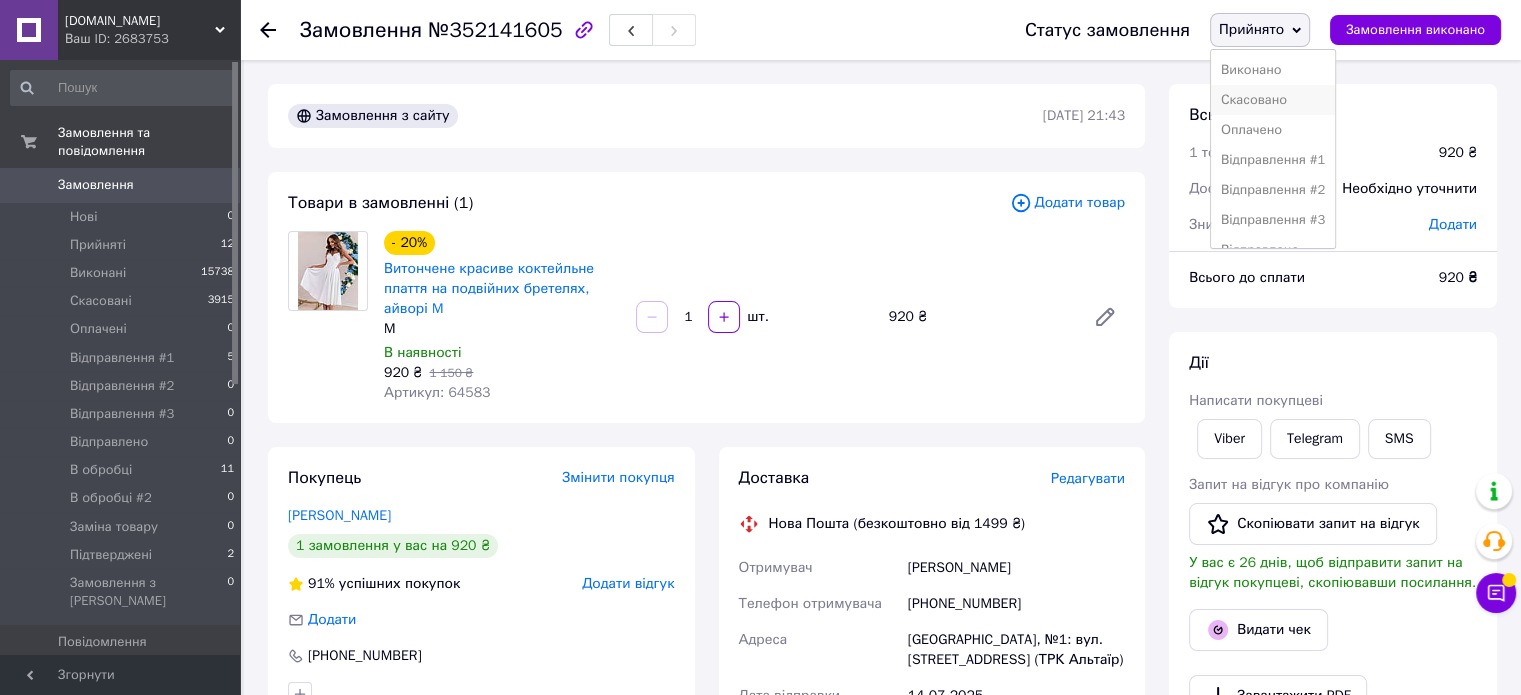 click on "Скасовано" at bounding box center [1273, 100] 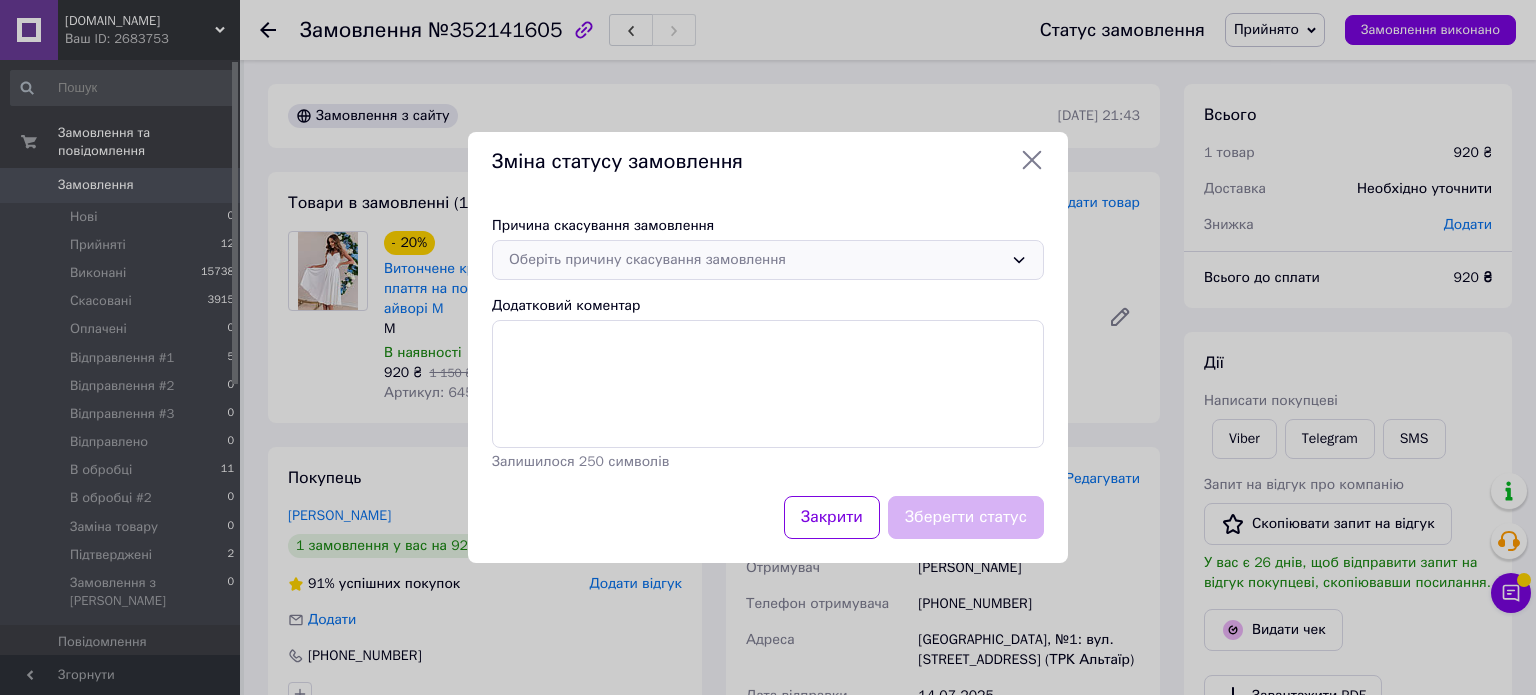 click on "Оберіть причину скасування замовлення" at bounding box center (756, 260) 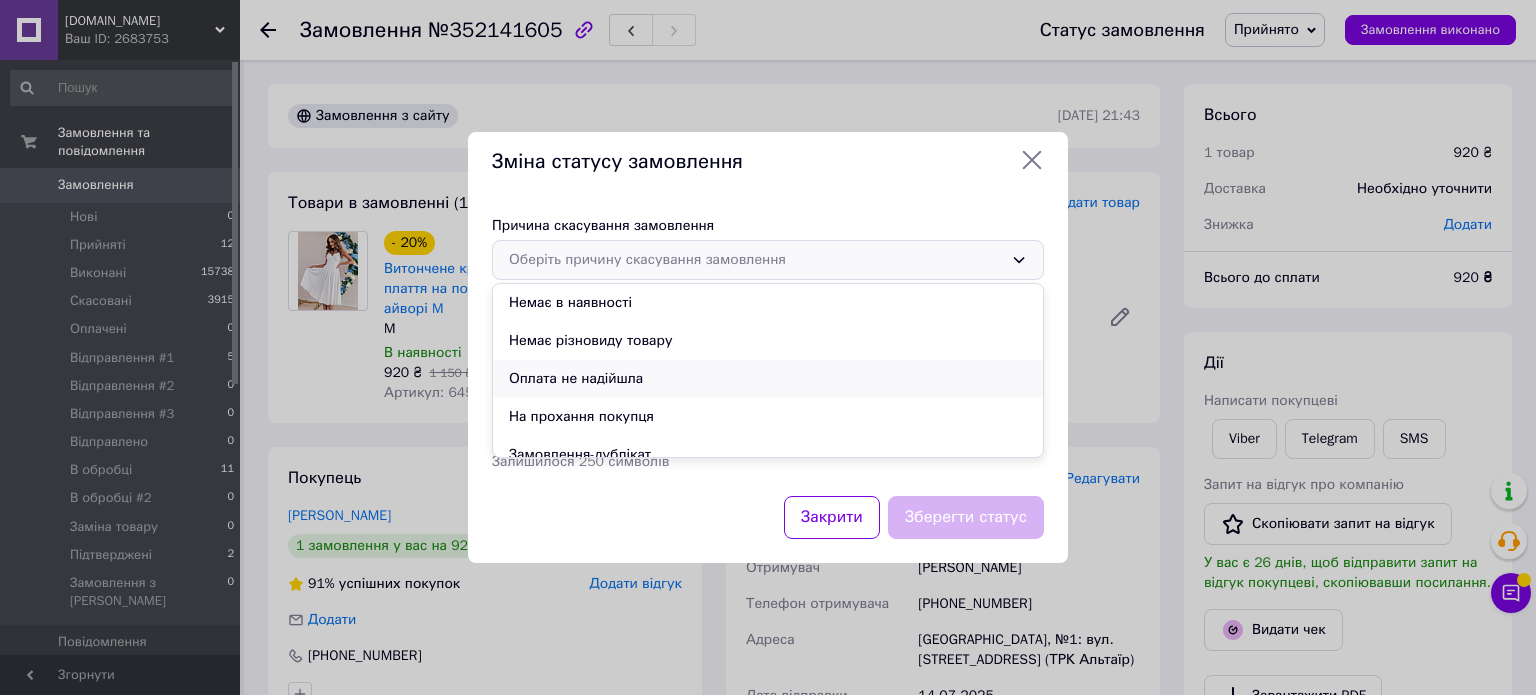 click on "Оплата не надійшла" at bounding box center (768, 379) 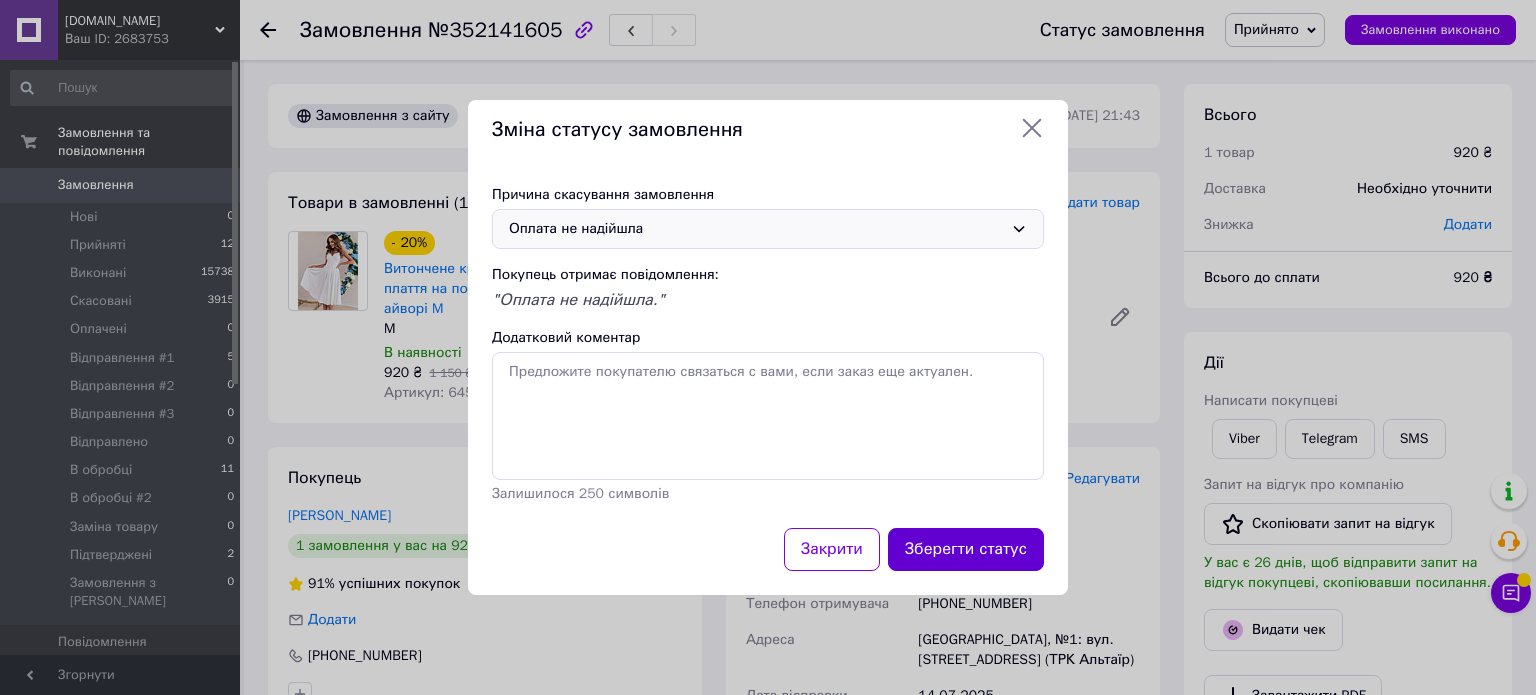 click on "Зберегти статус" at bounding box center [966, 549] 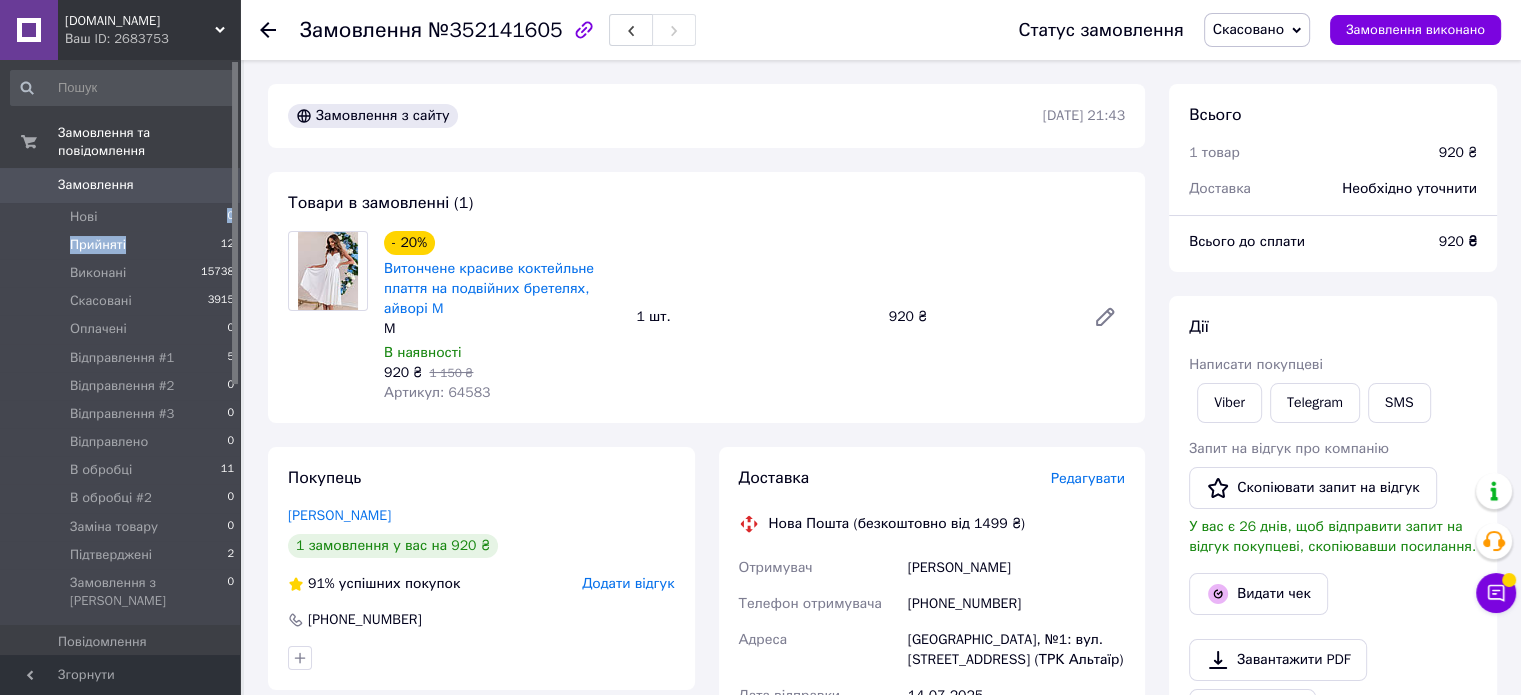 drag, startPoint x: 168, startPoint y: 209, endPoint x: 158, endPoint y: 228, distance: 21.470911 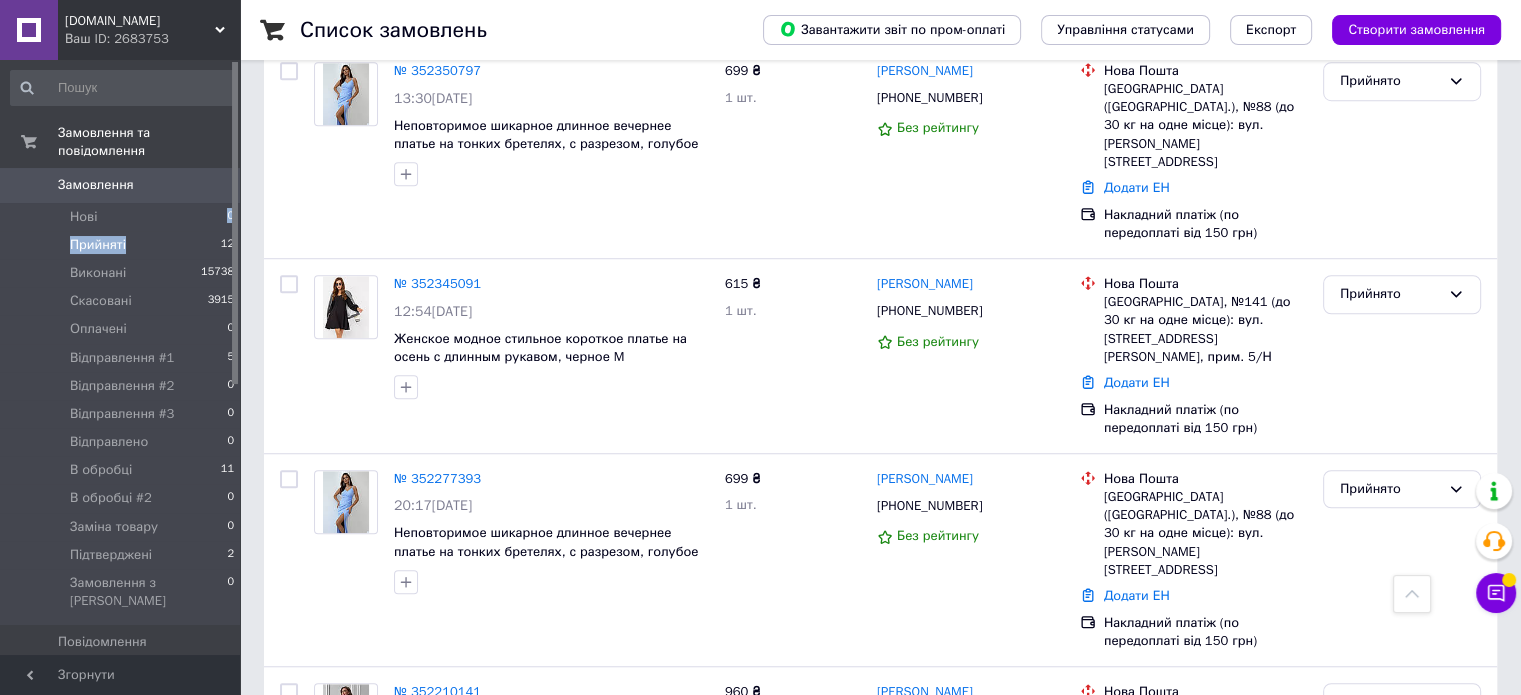 scroll, scrollTop: 1593, scrollLeft: 0, axis: vertical 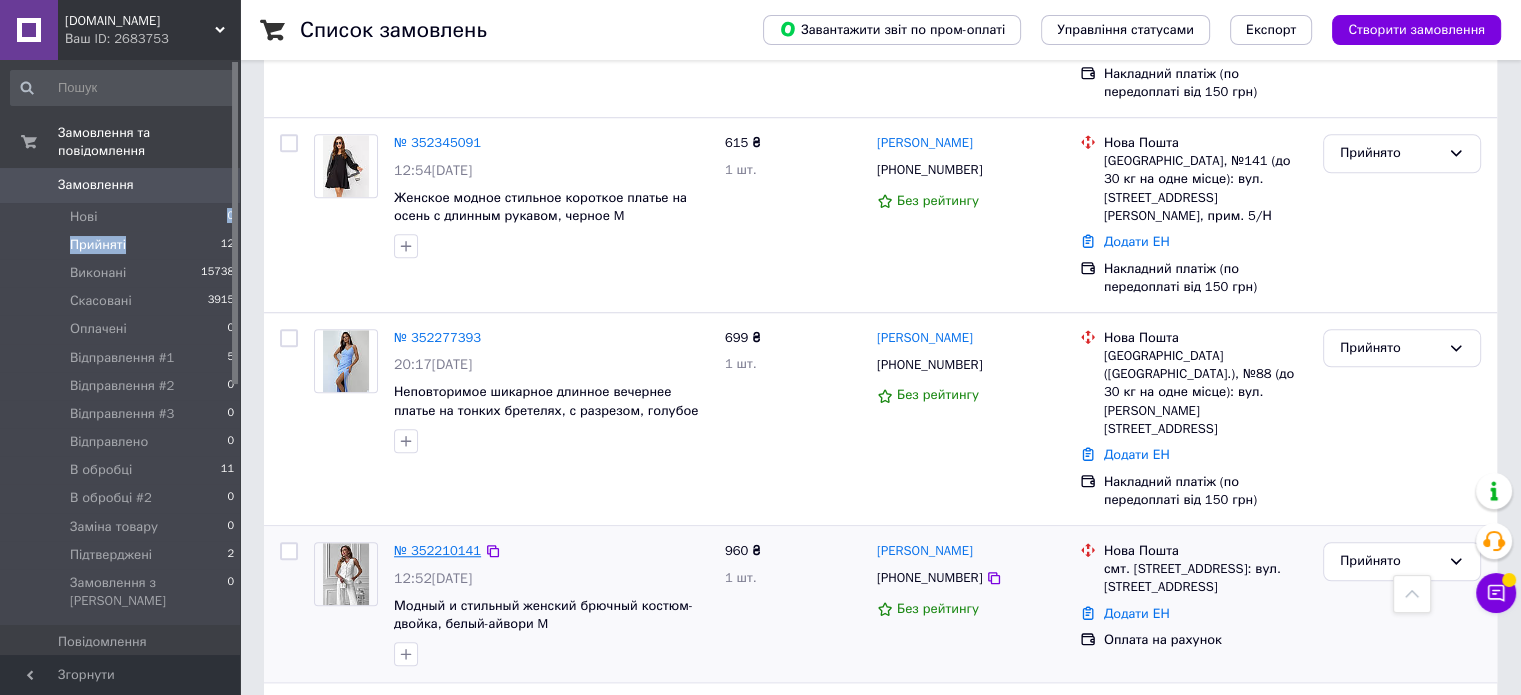 click on "№ 352210141" at bounding box center (437, 550) 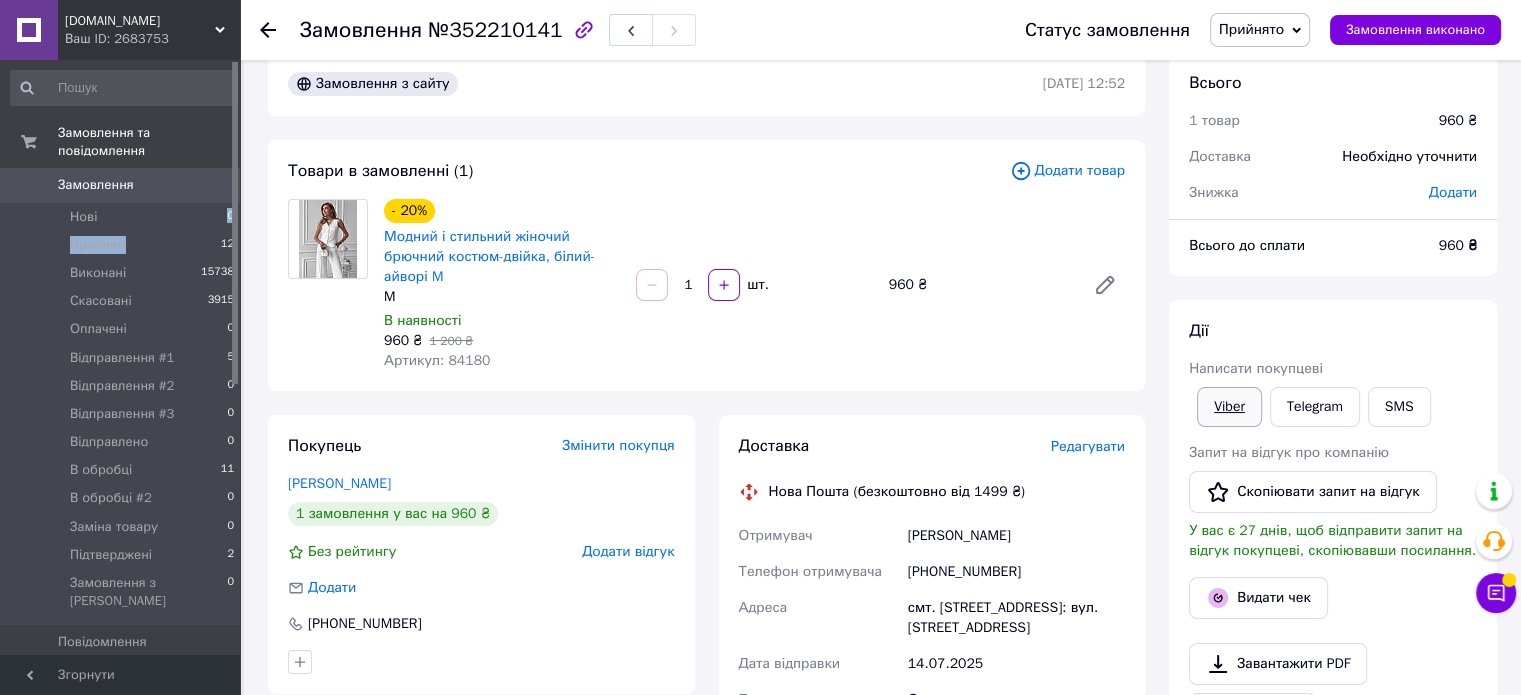 scroll, scrollTop: 0, scrollLeft: 0, axis: both 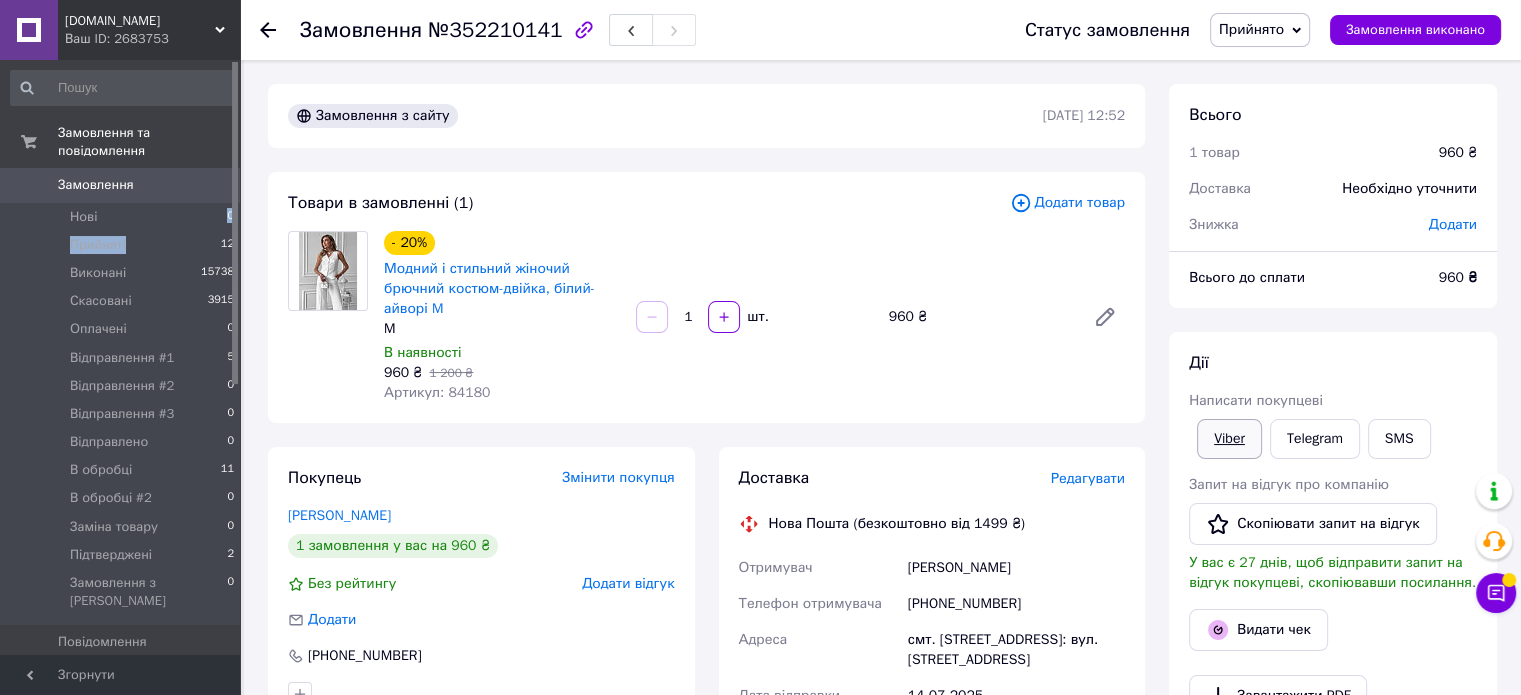 click on "Viber" at bounding box center [1229, 439] 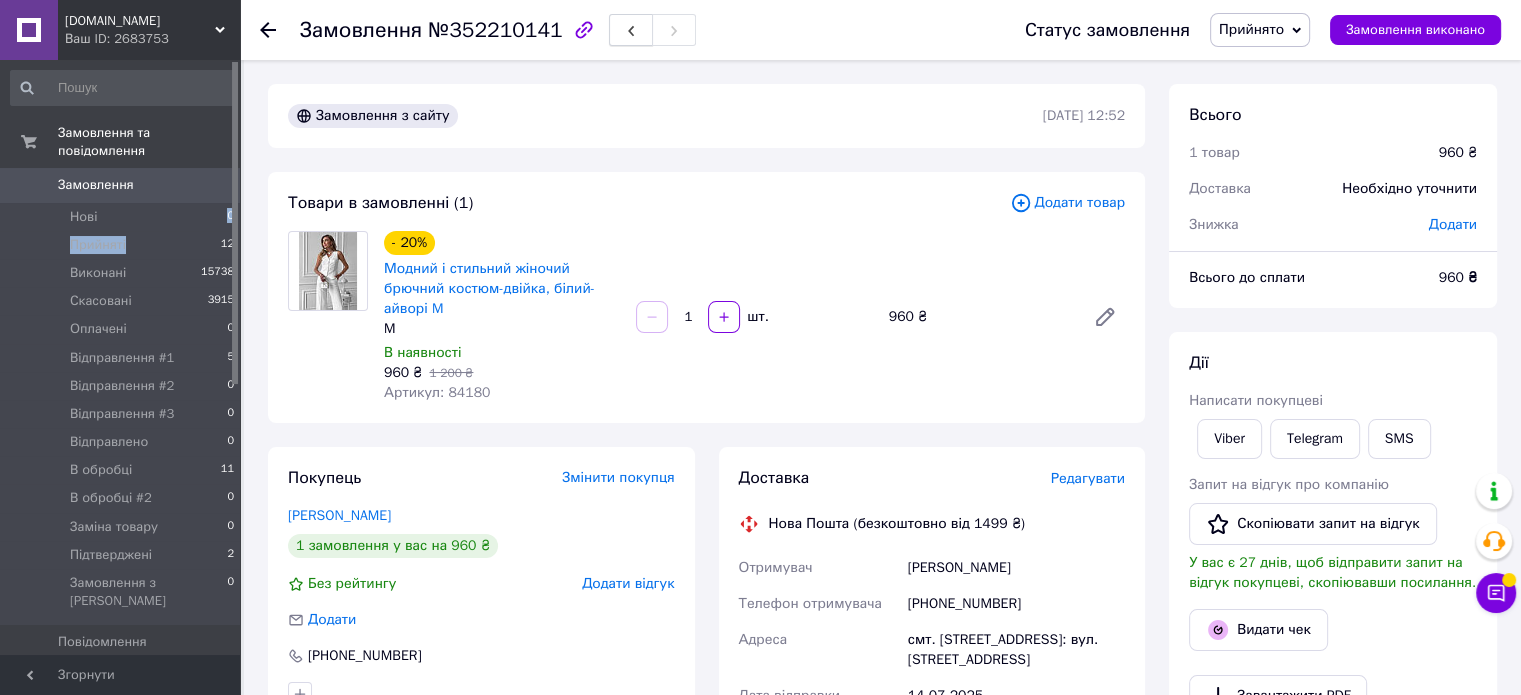 click 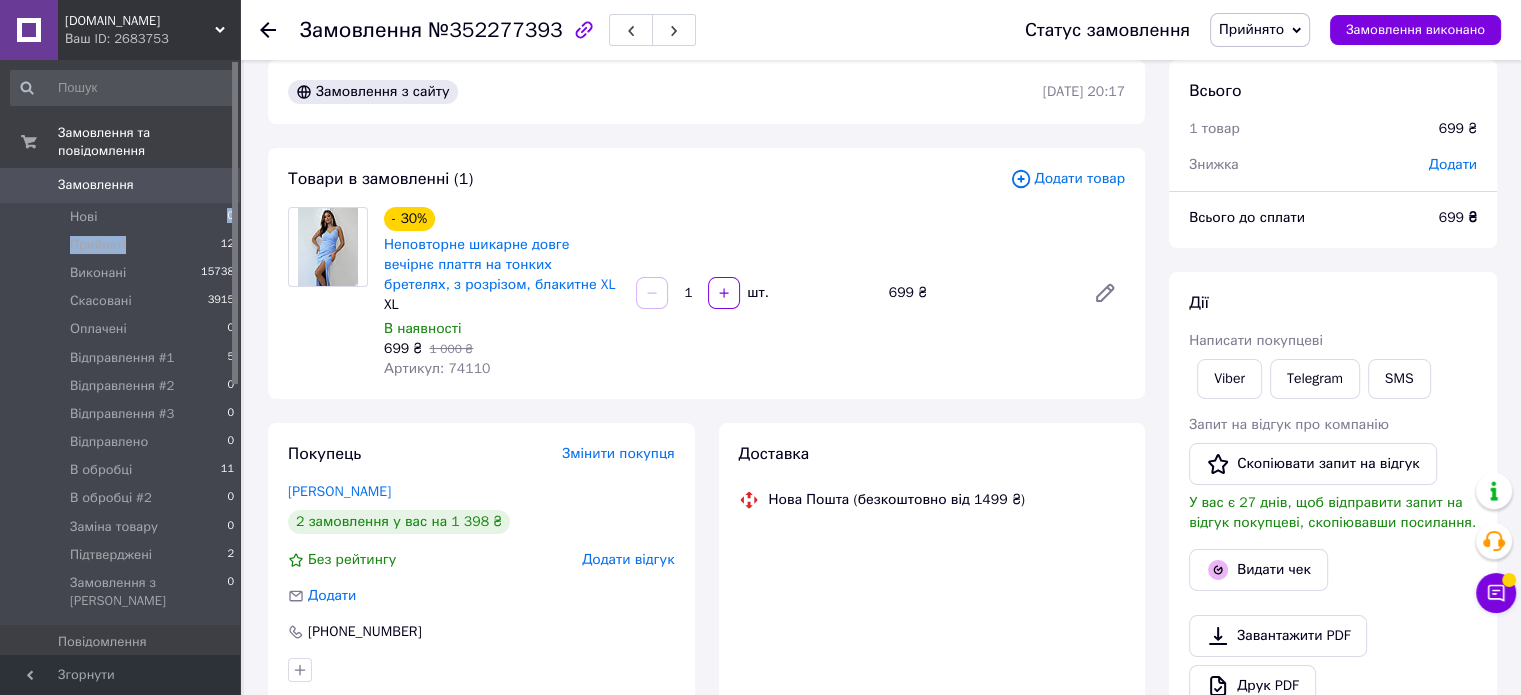 scroll, scrollTop: 200, scrollLeft: 0, axis: vertical 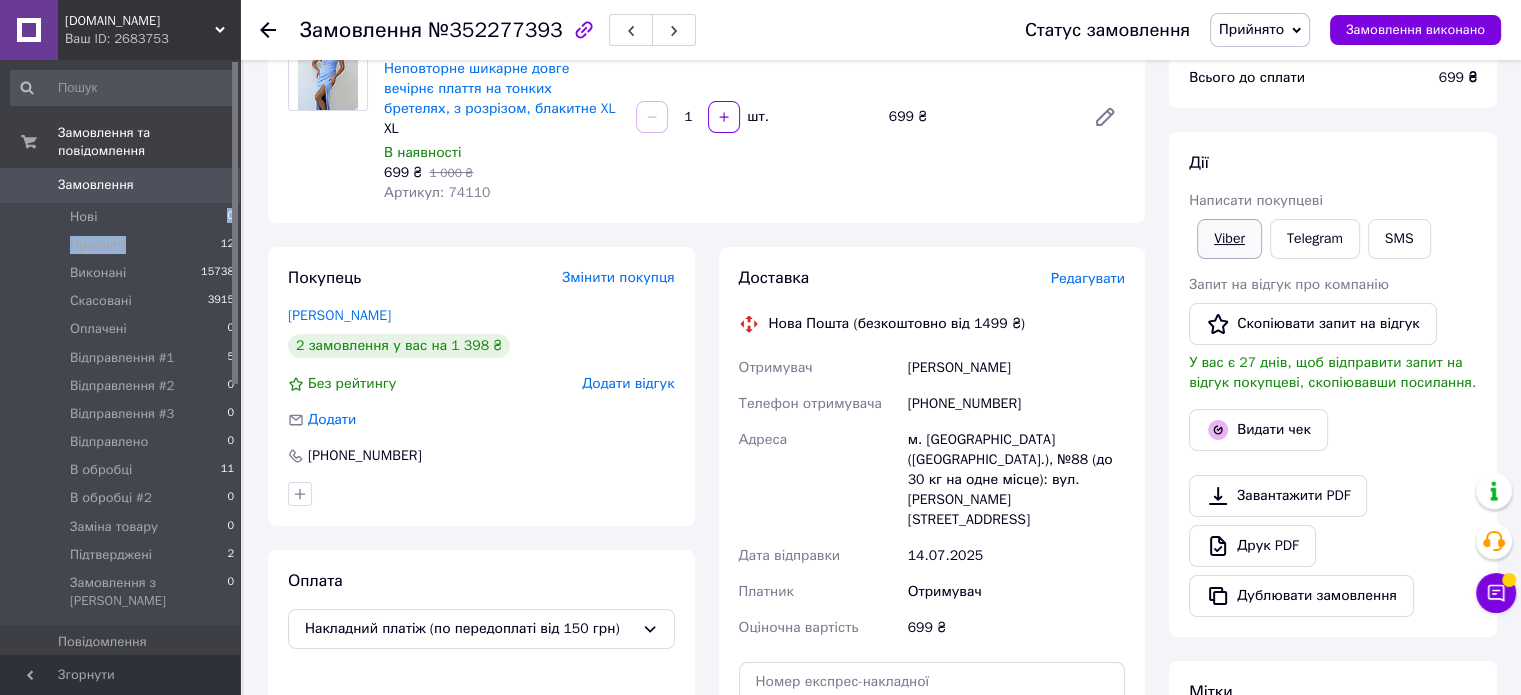 click on "Viber" at bounding box center (1229, 239) 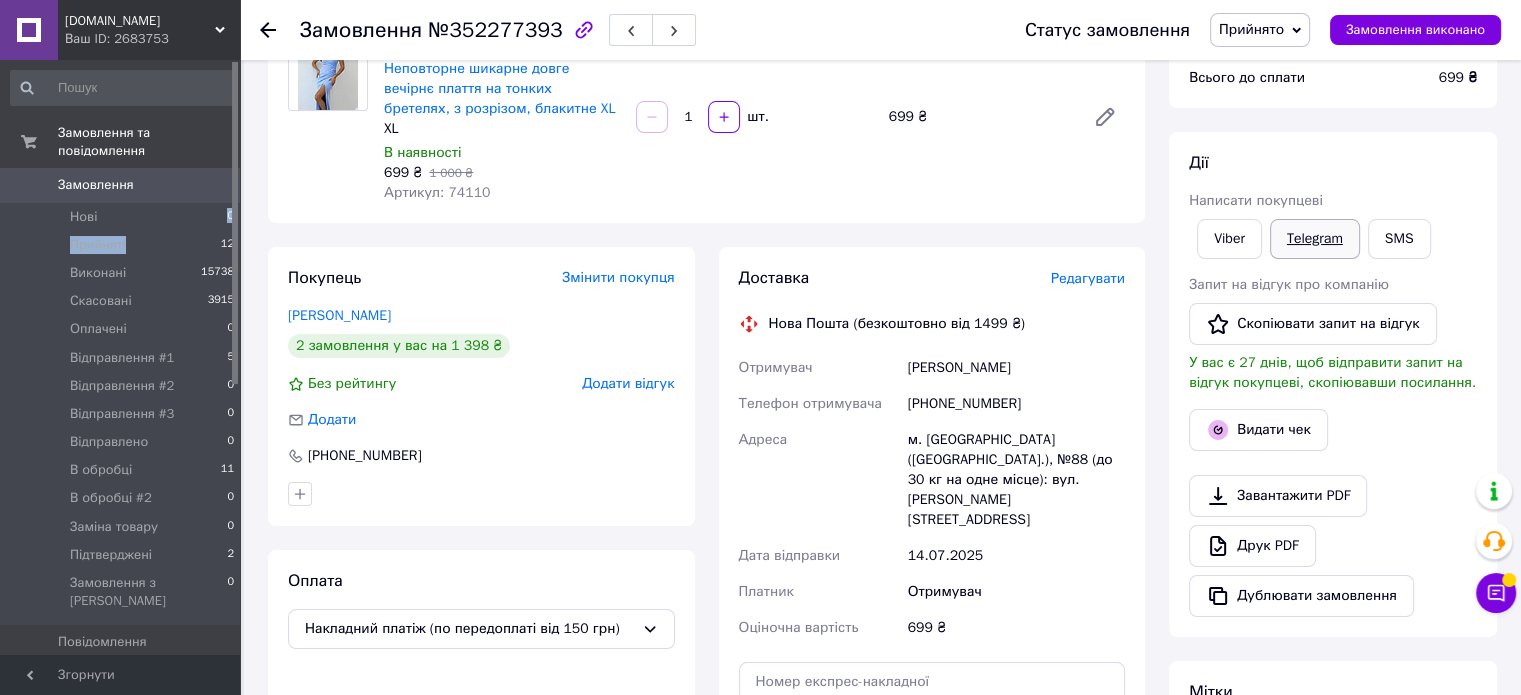 click on "Telegram" at bounding box center (1315, 239) 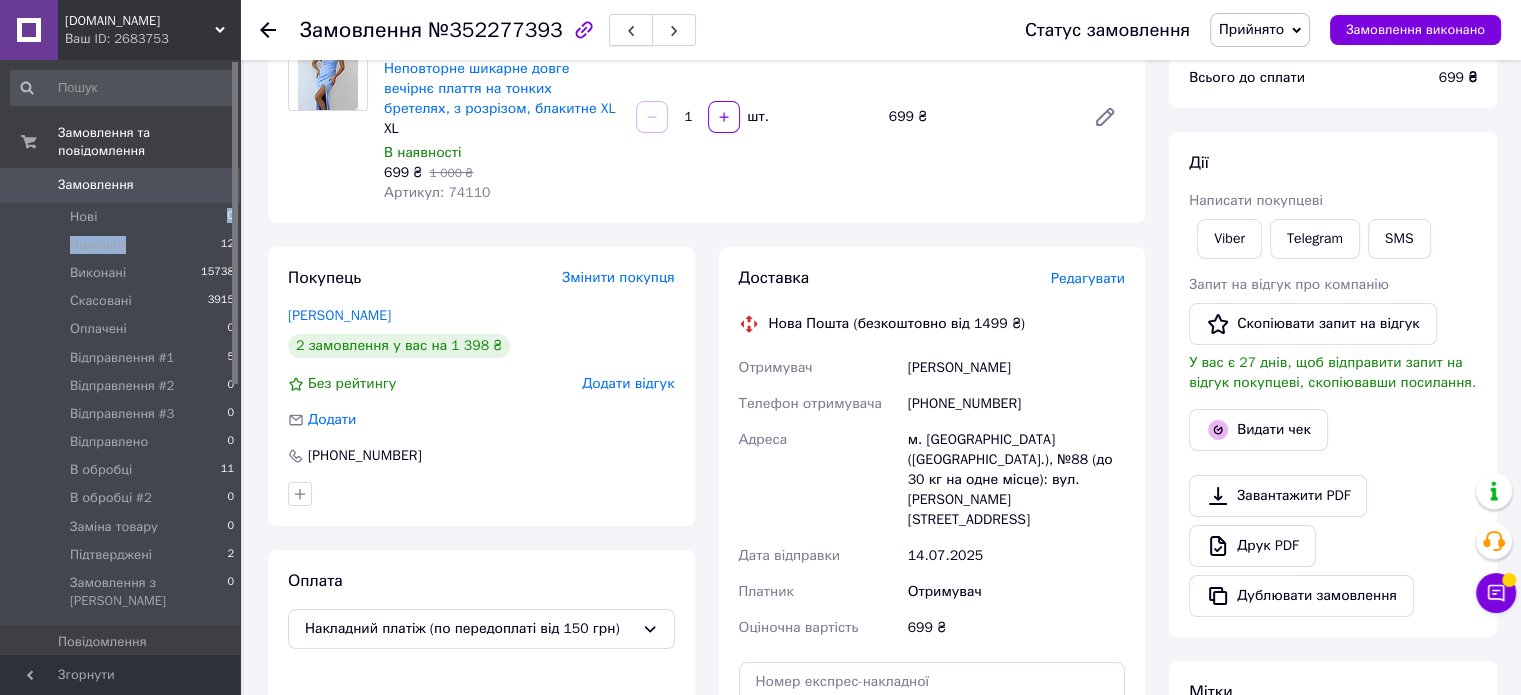 click 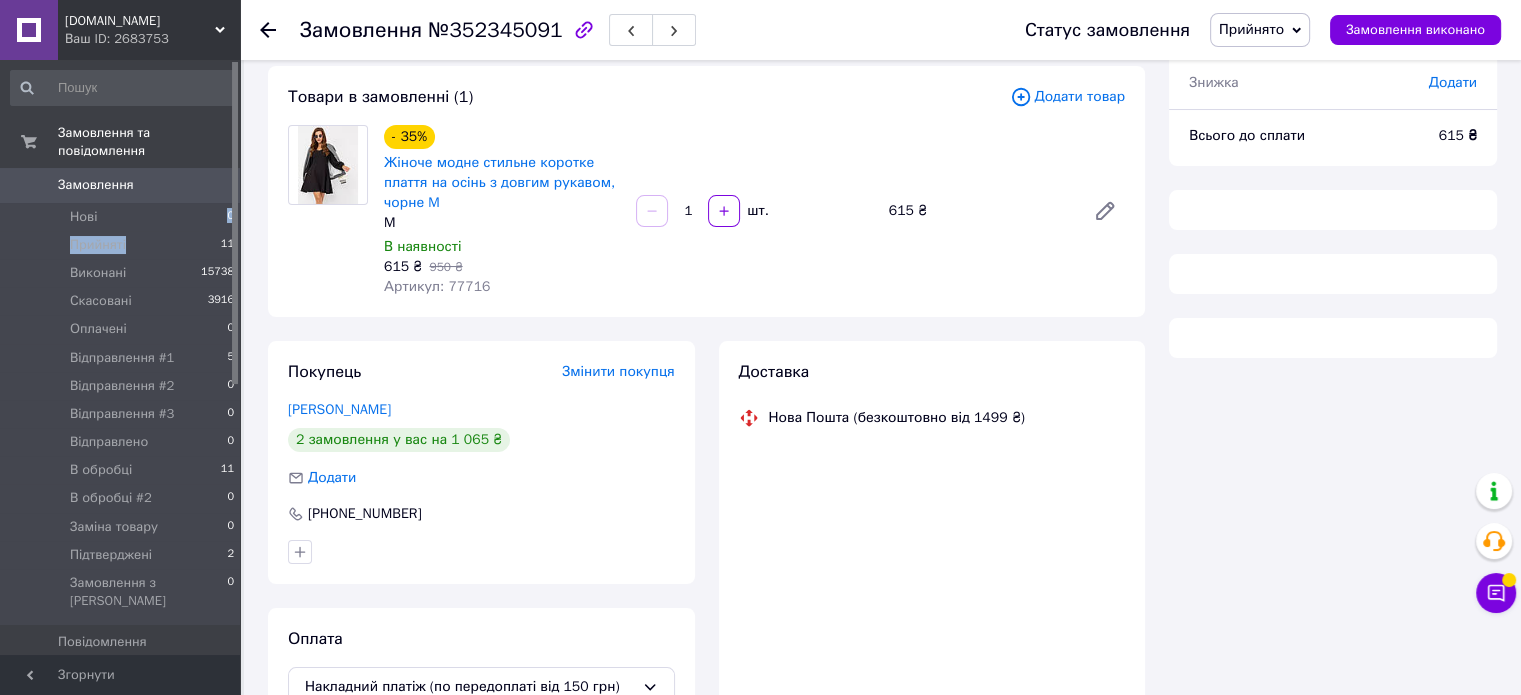 scroll, scrollTop: 0, scrollLeft: 0, axis: both 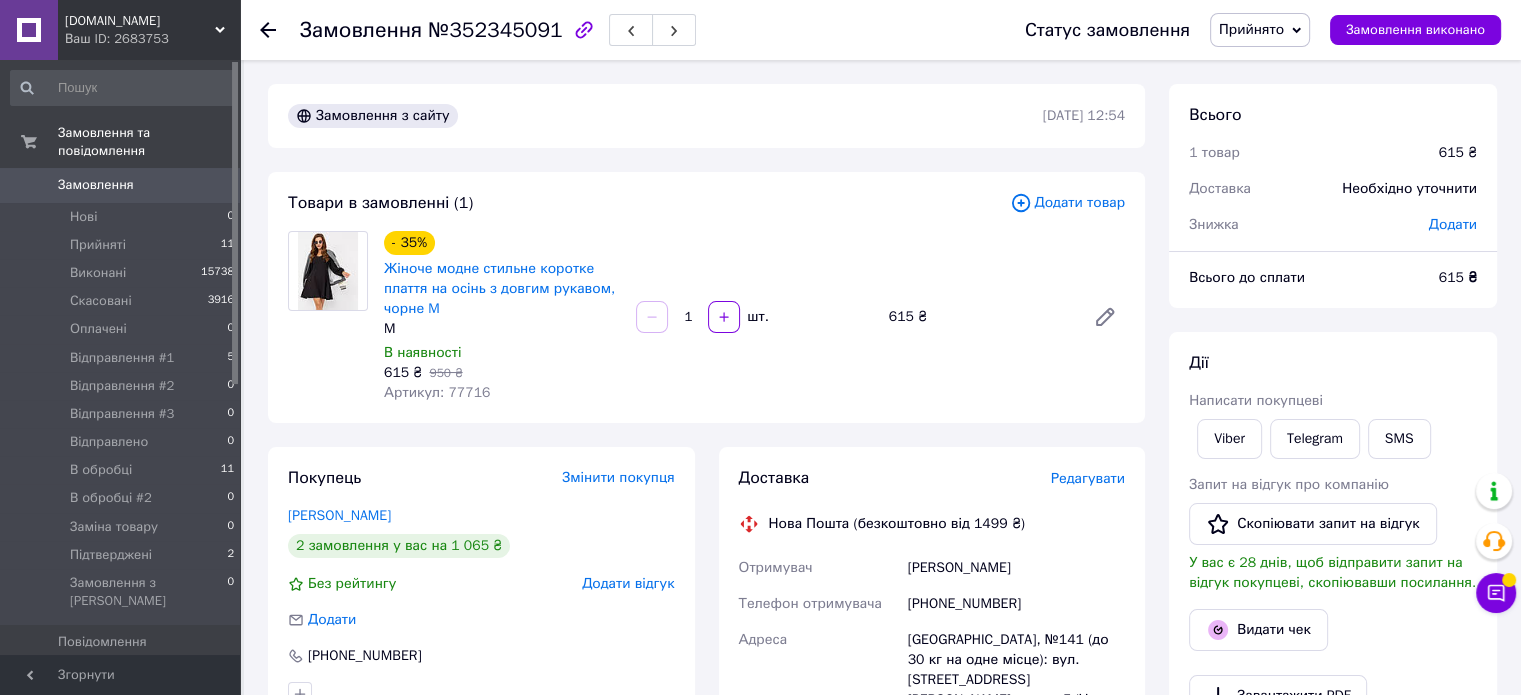 click on "[PERSON_NAME] покупцеві Viber Telegram SMS Запит на відгук про компанію   Скопіювати запит на відгук У вас є 28 днів, щоб відправити запит на відгук покупцеві, скопіювавши посилання.   Видати чек   Завантажити PDF   Друк PDF   Дублювати замовлення" at bounding box center [1333, 584] 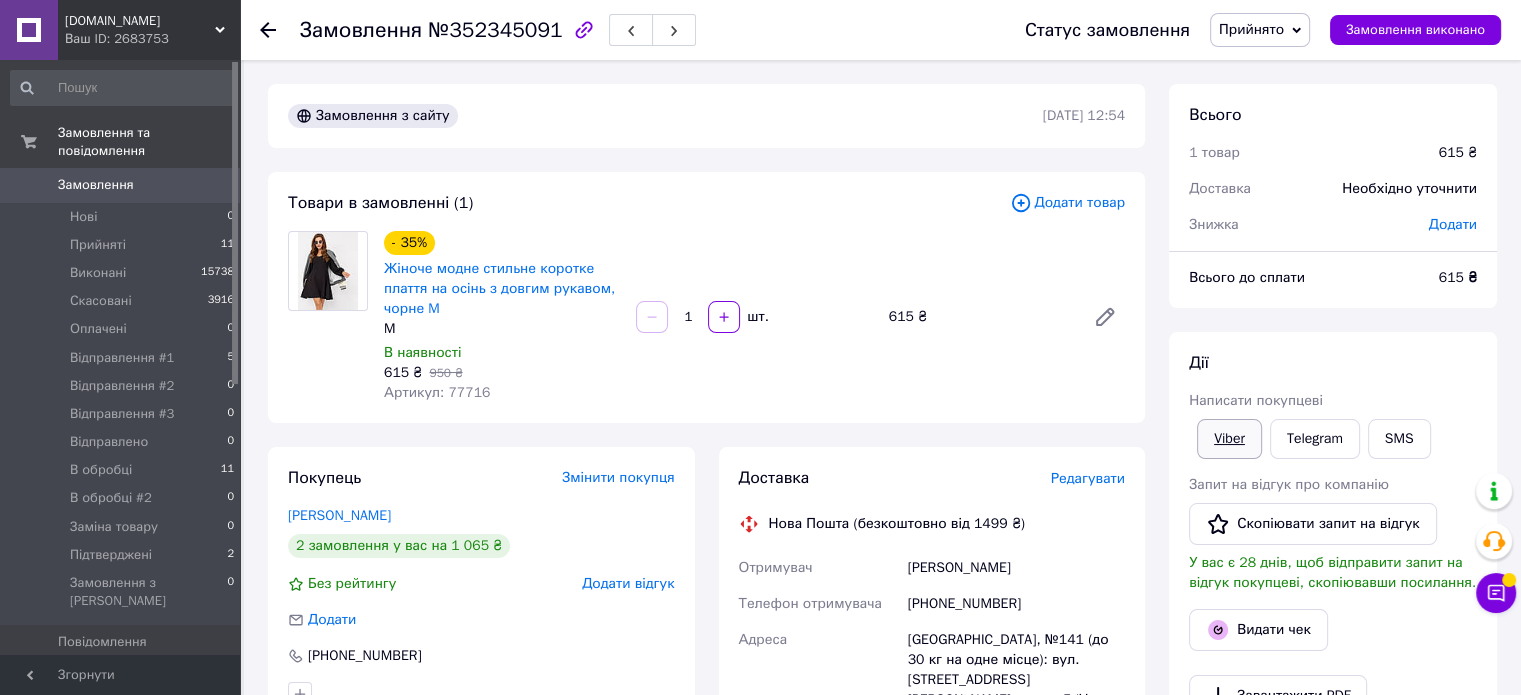 click on "Viber" at bounding box center (1229, 439) 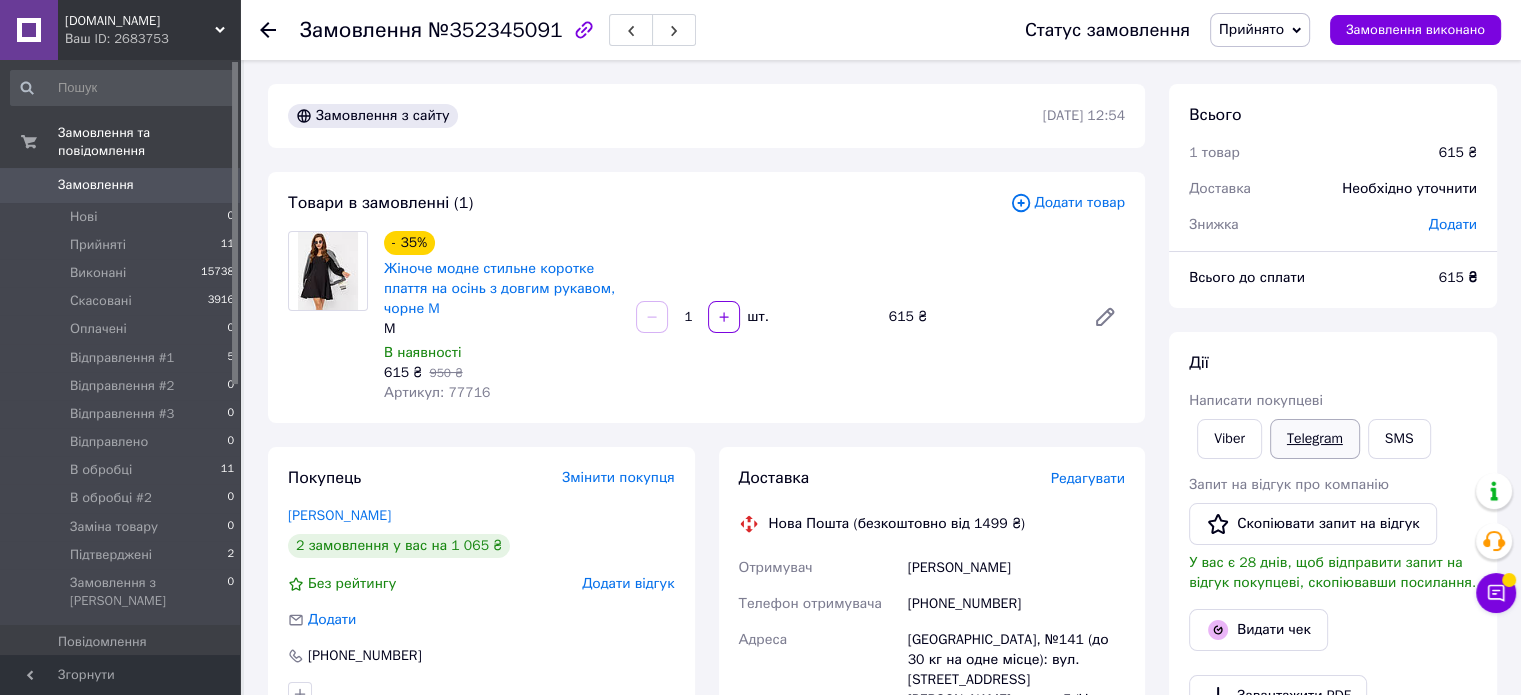 click on "Telegram" at bounding box center [1315, 439] 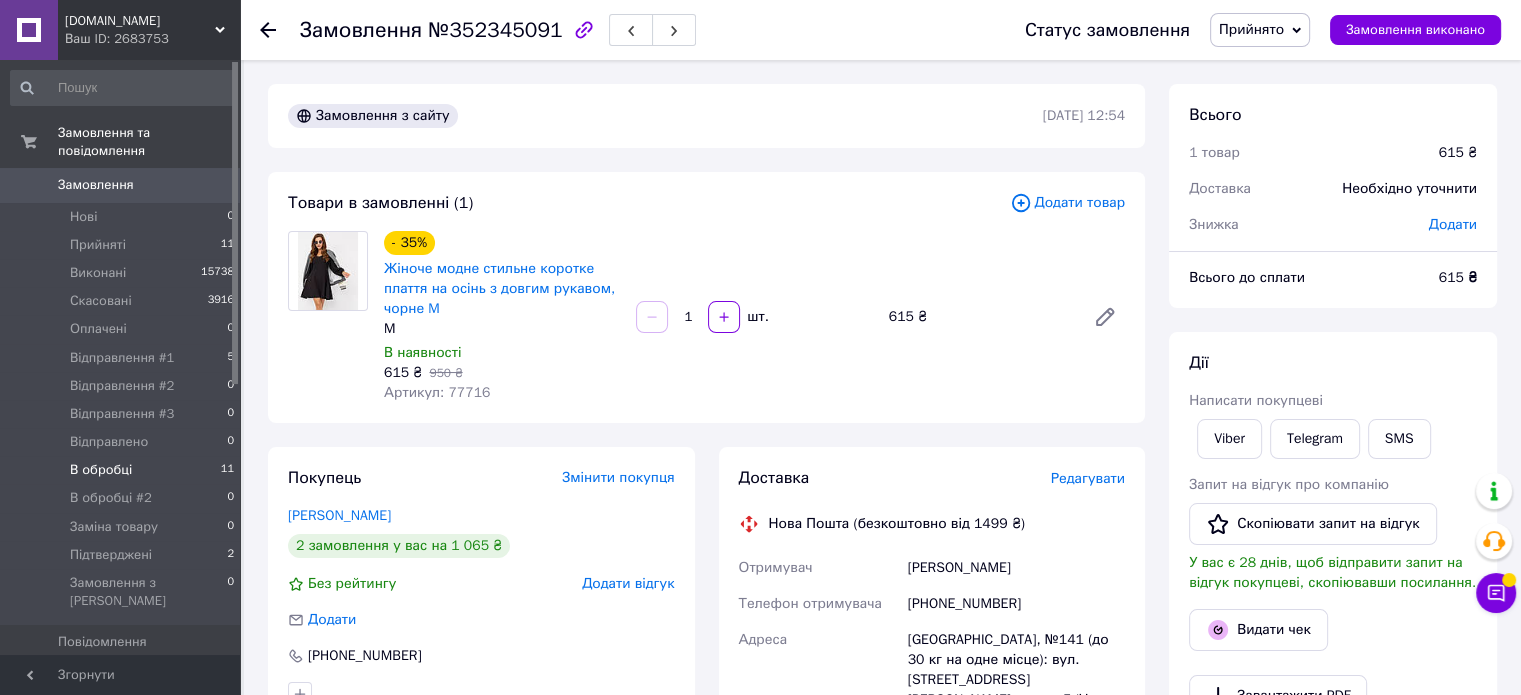 click on "В обробці 11" at bounding box center (123, 470) 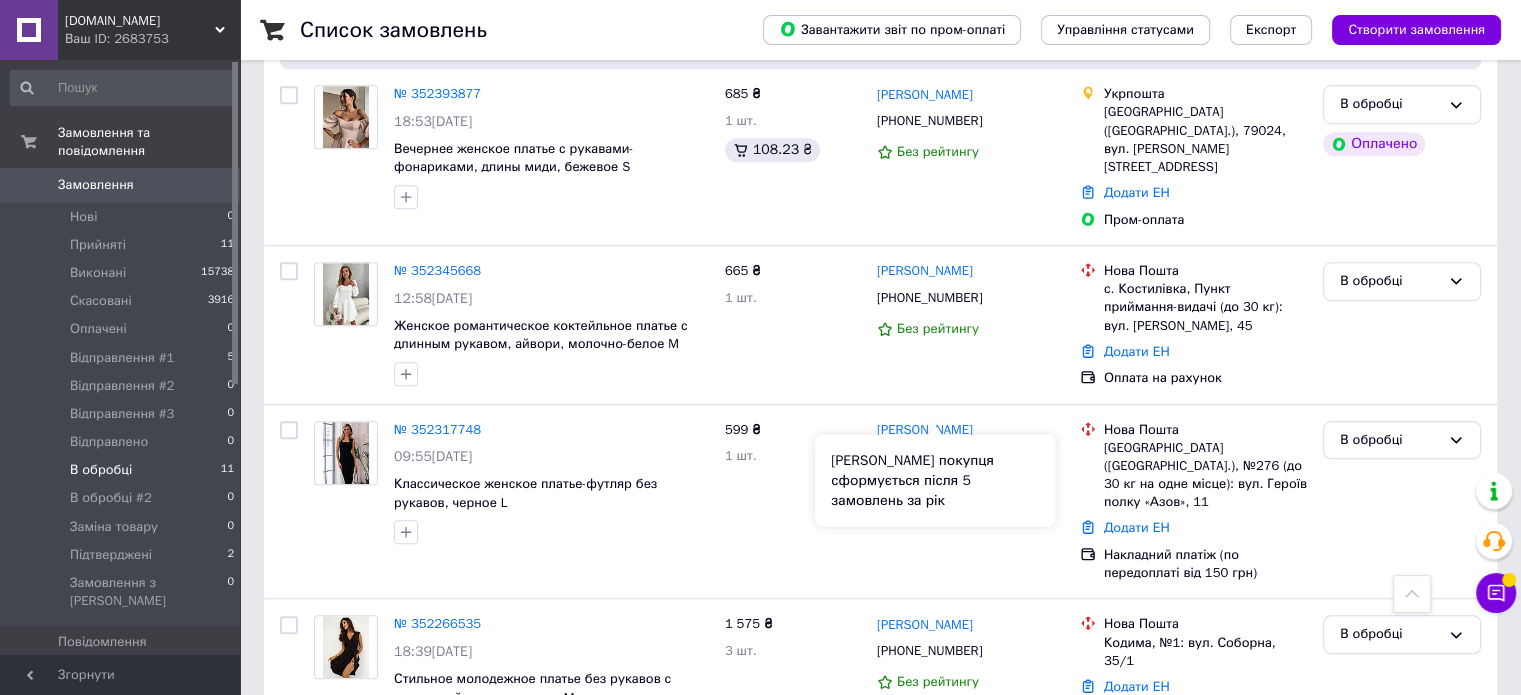 scroll, scrollTop: 1656, scrollLeft: 0, axis: vertical 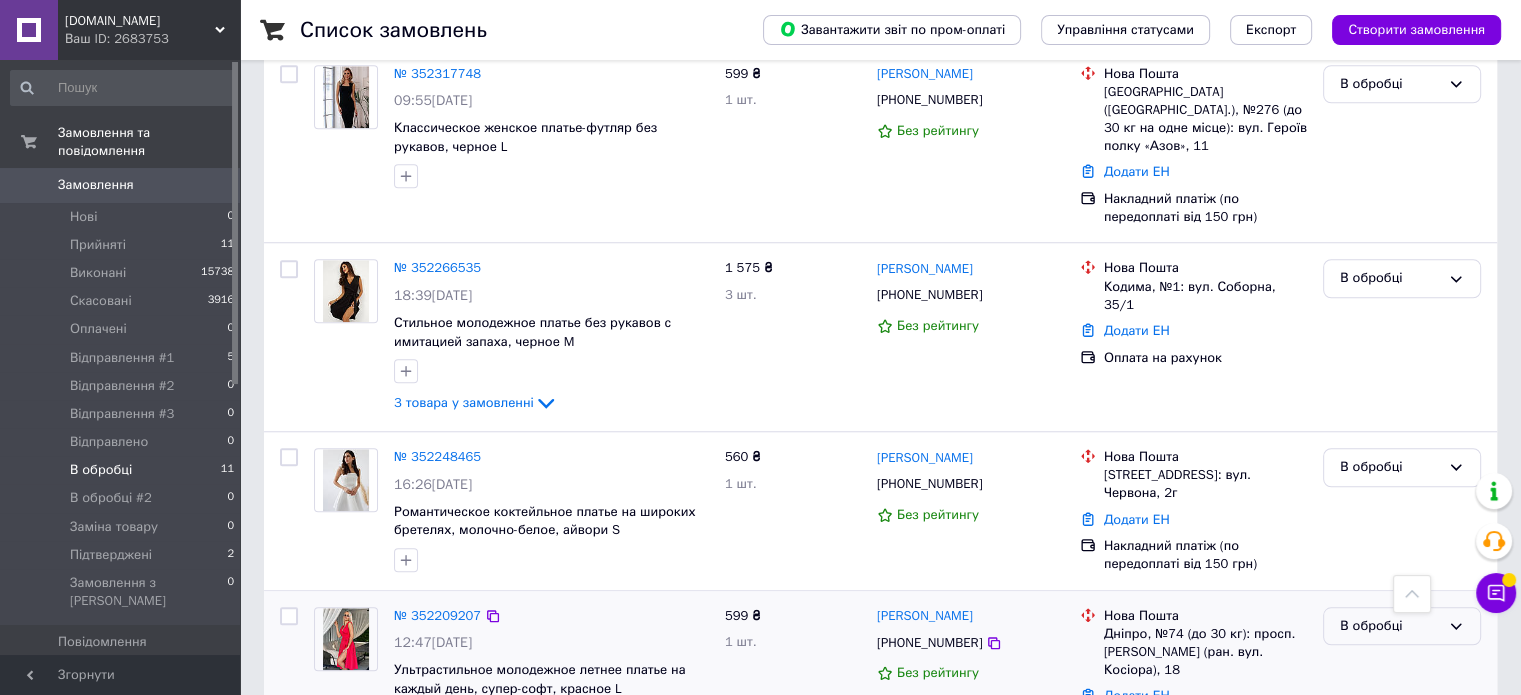 click on "В обробці" at bounding box center [1390, 626] 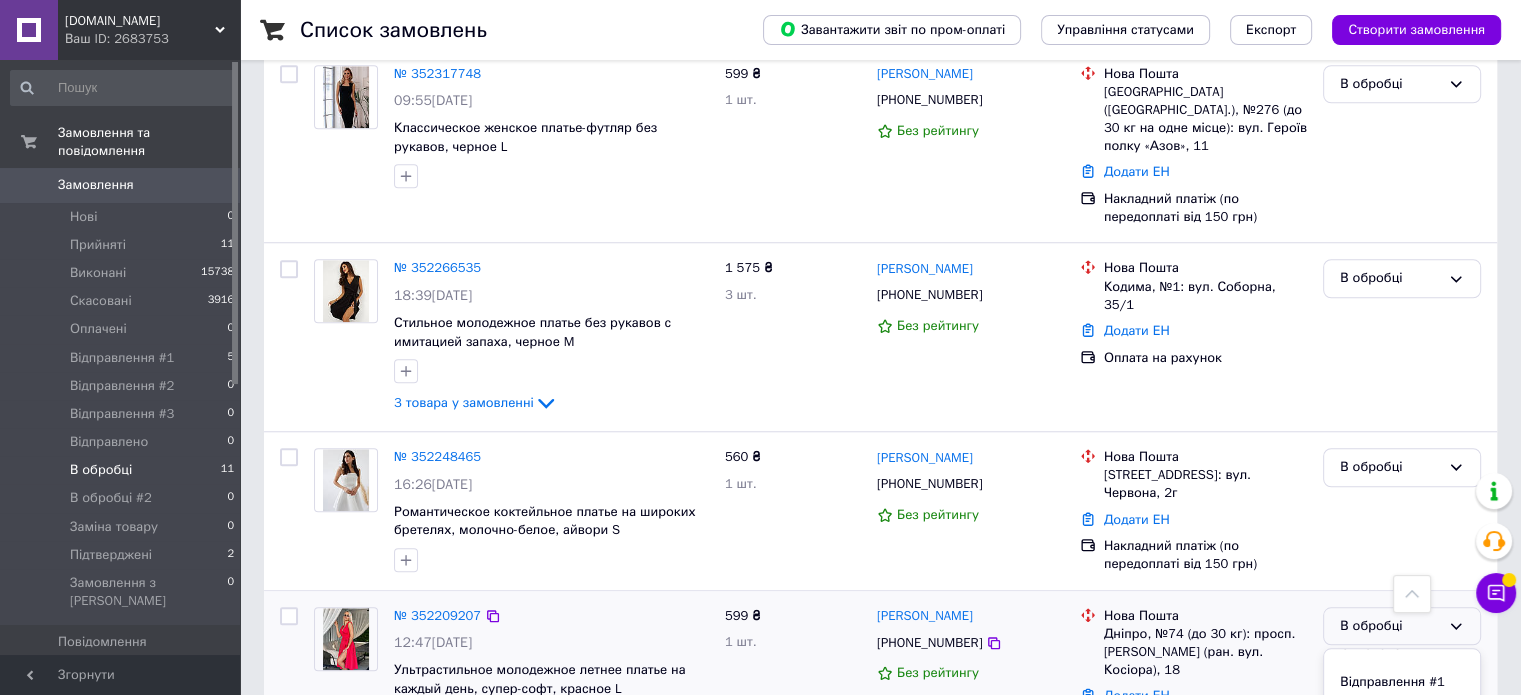 scroll, scrollTop: 100, scrollLeft: 0, axis: vertical 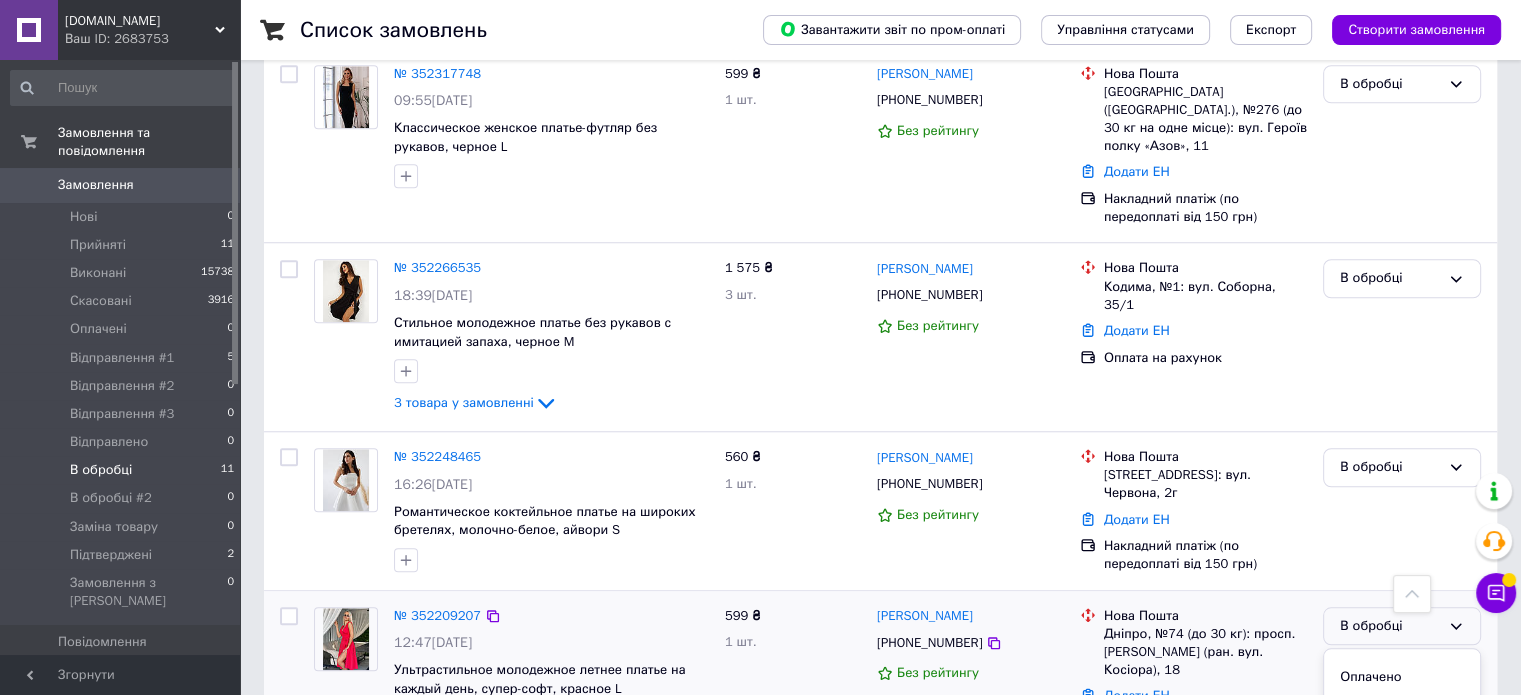 click on "Відправлення #2" at bounding box center (1402, 750) 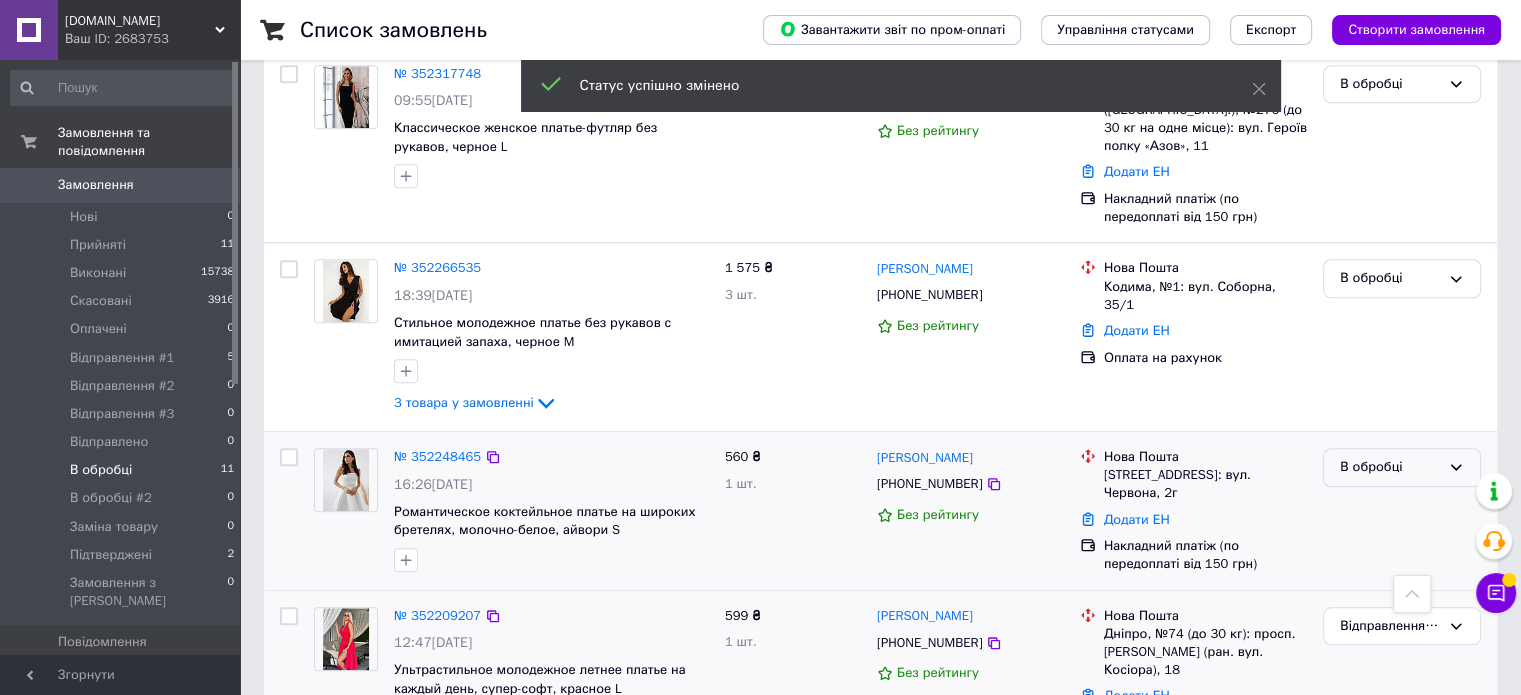 click on "В обробці" at bounding box center [1390, 467] 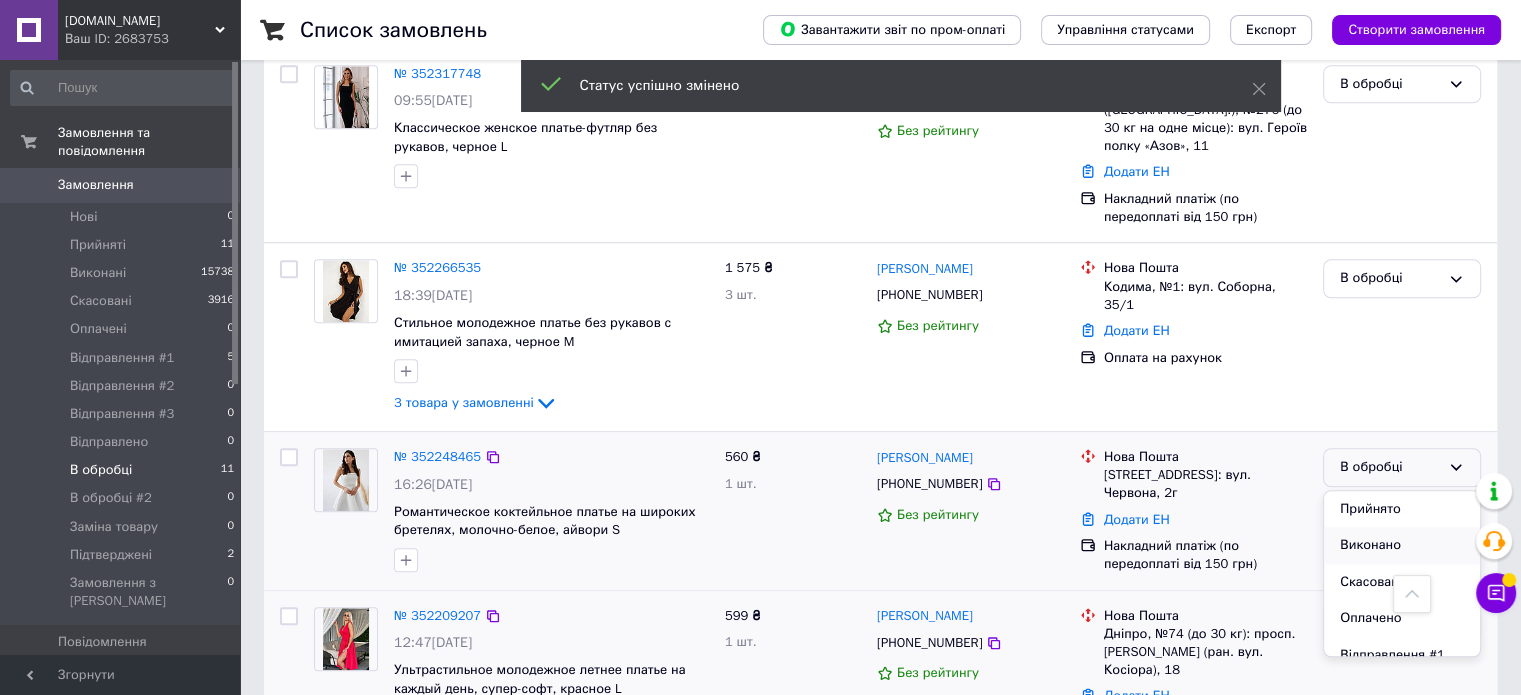 scroll, scrollTop: 100, scrollLeft: 0, axis: vertical 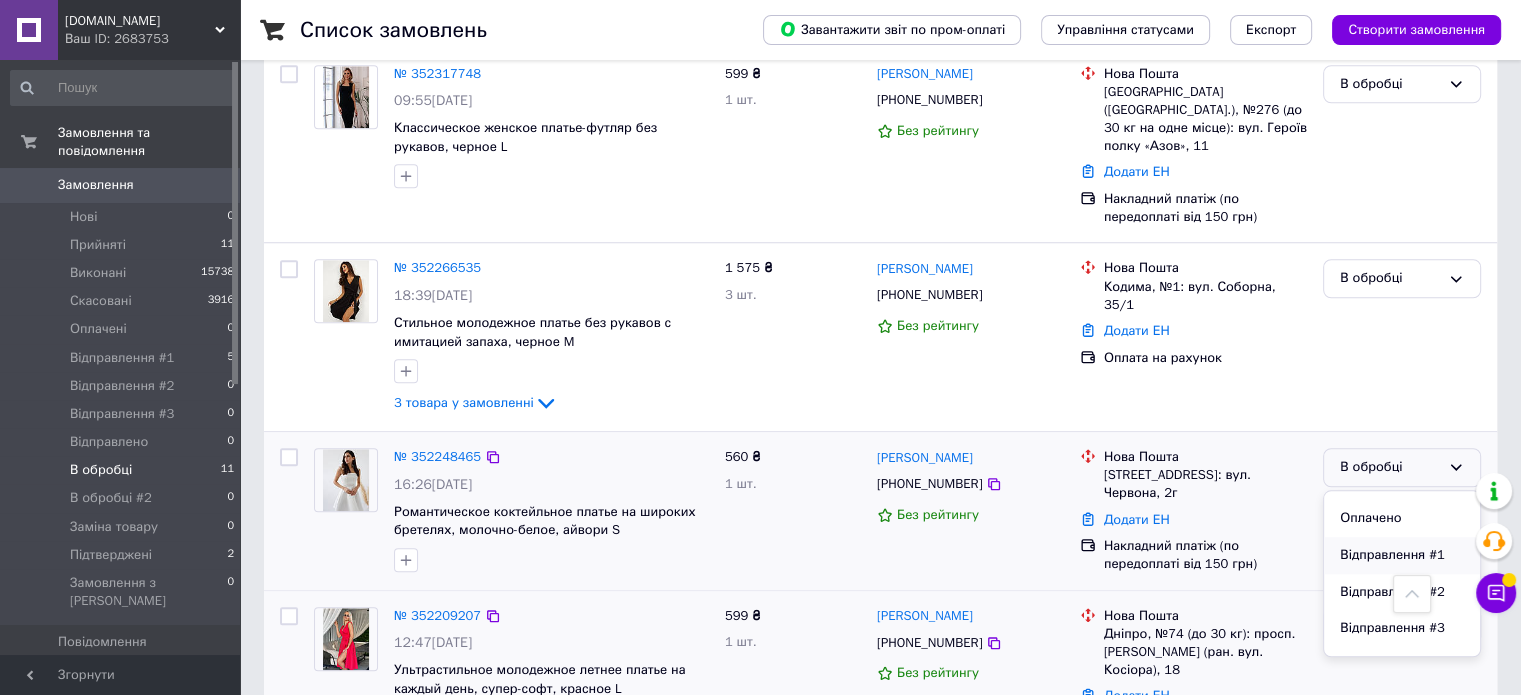 click on "Відправлення #1" at bounding box center [1402, 555] 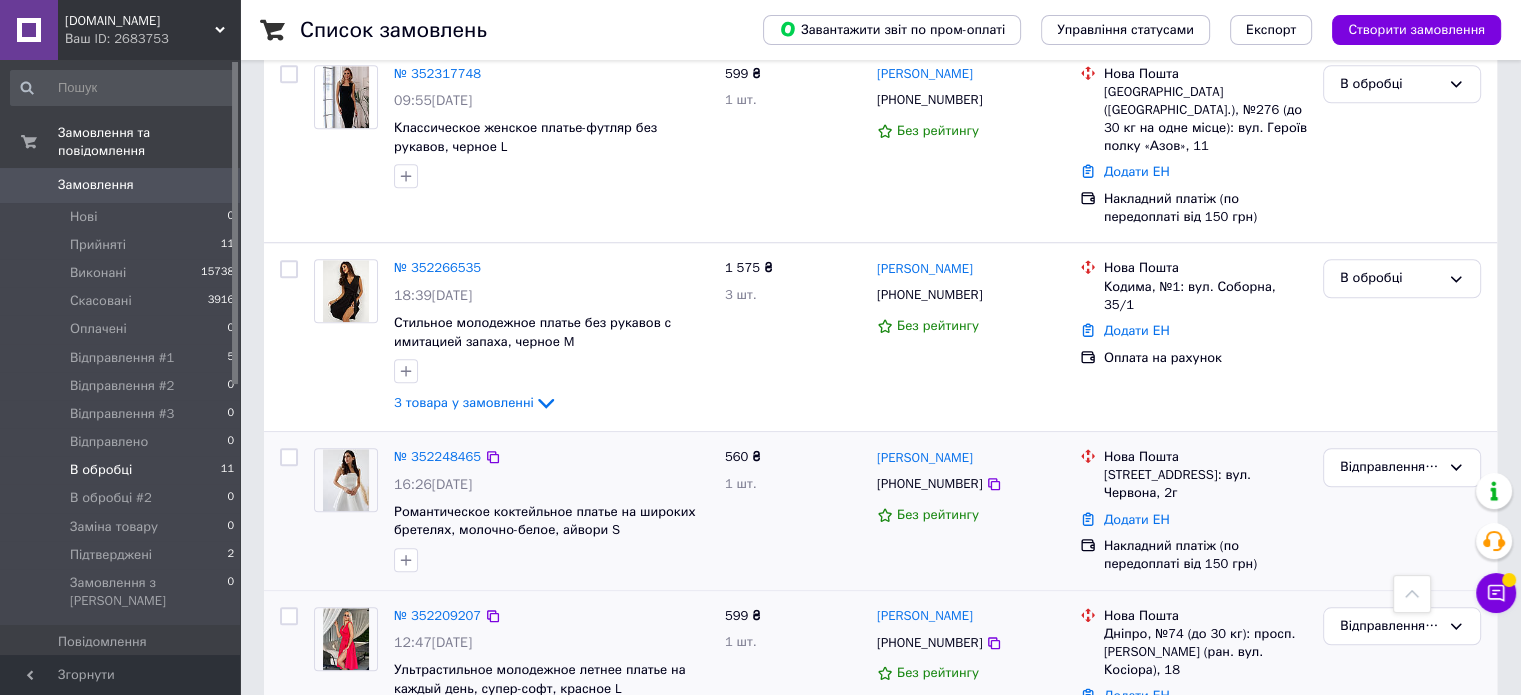 click 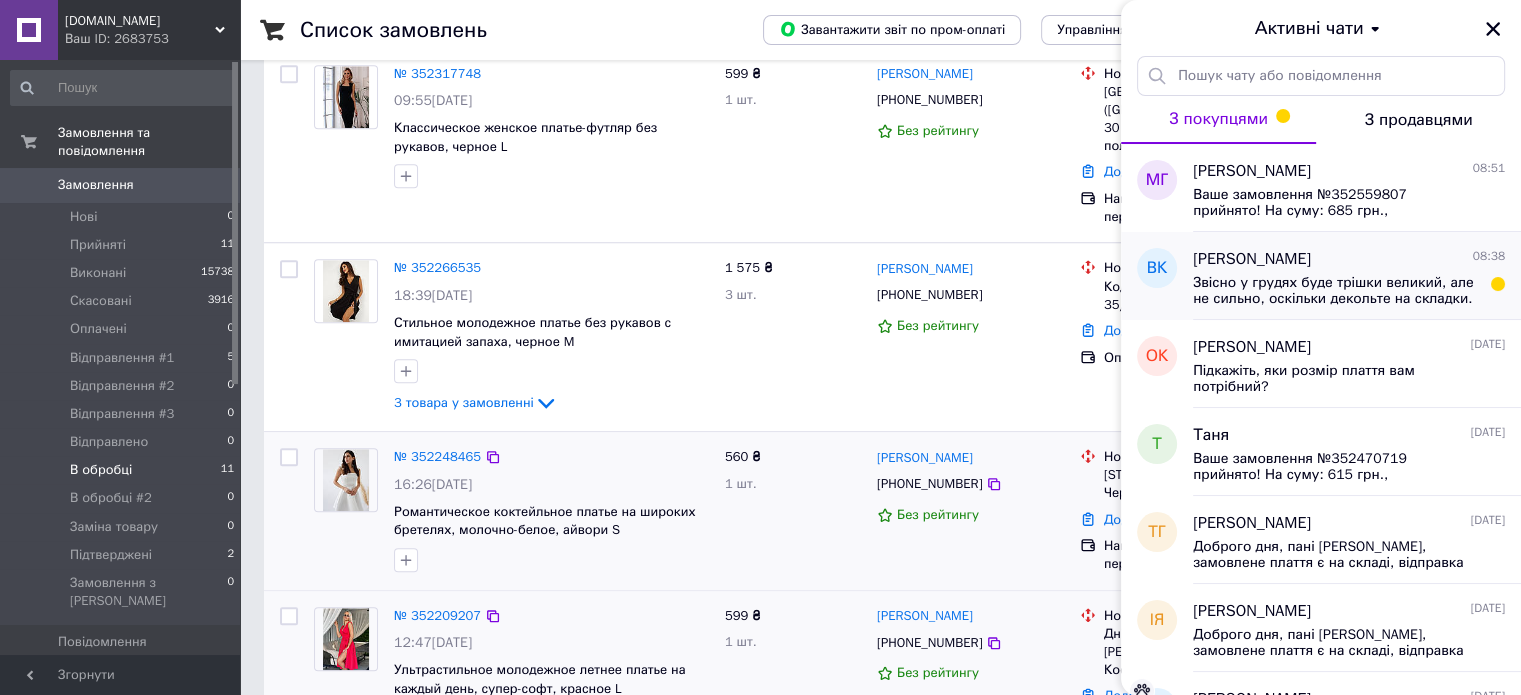 click on "Звісно у грудях буде трішки великий, але не сильно, оскільки декольте на складки." at bounding box center (1335, 291) 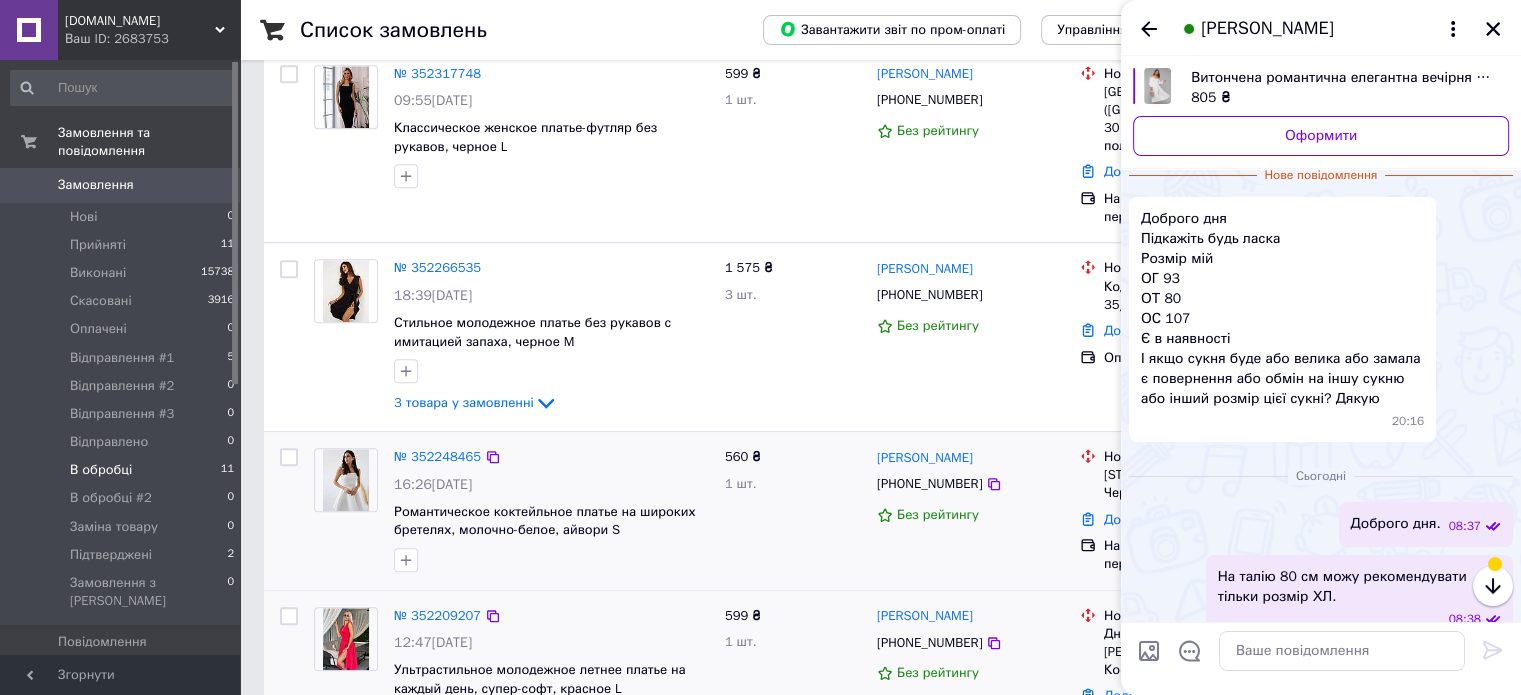 scroll, scrollTop: 188, scrollLeft: 0, axis: vertical 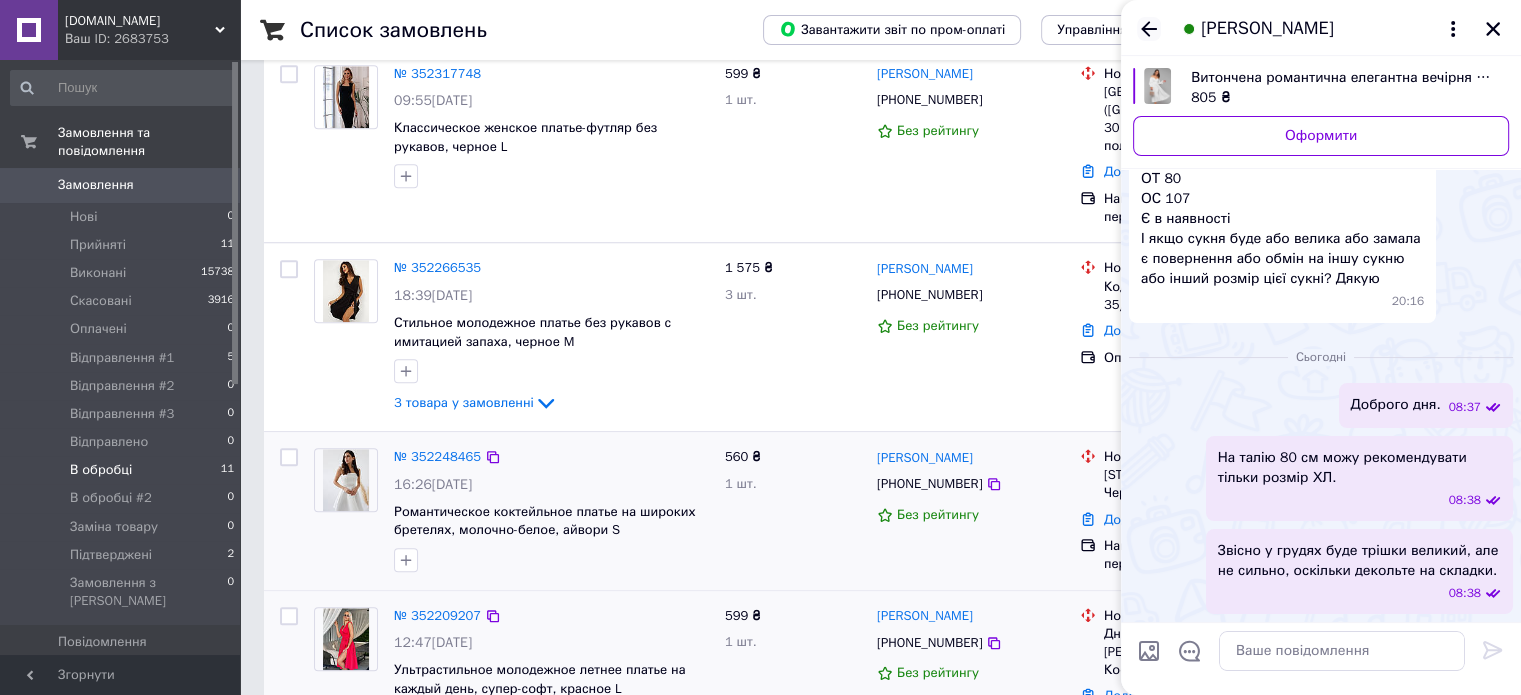 click 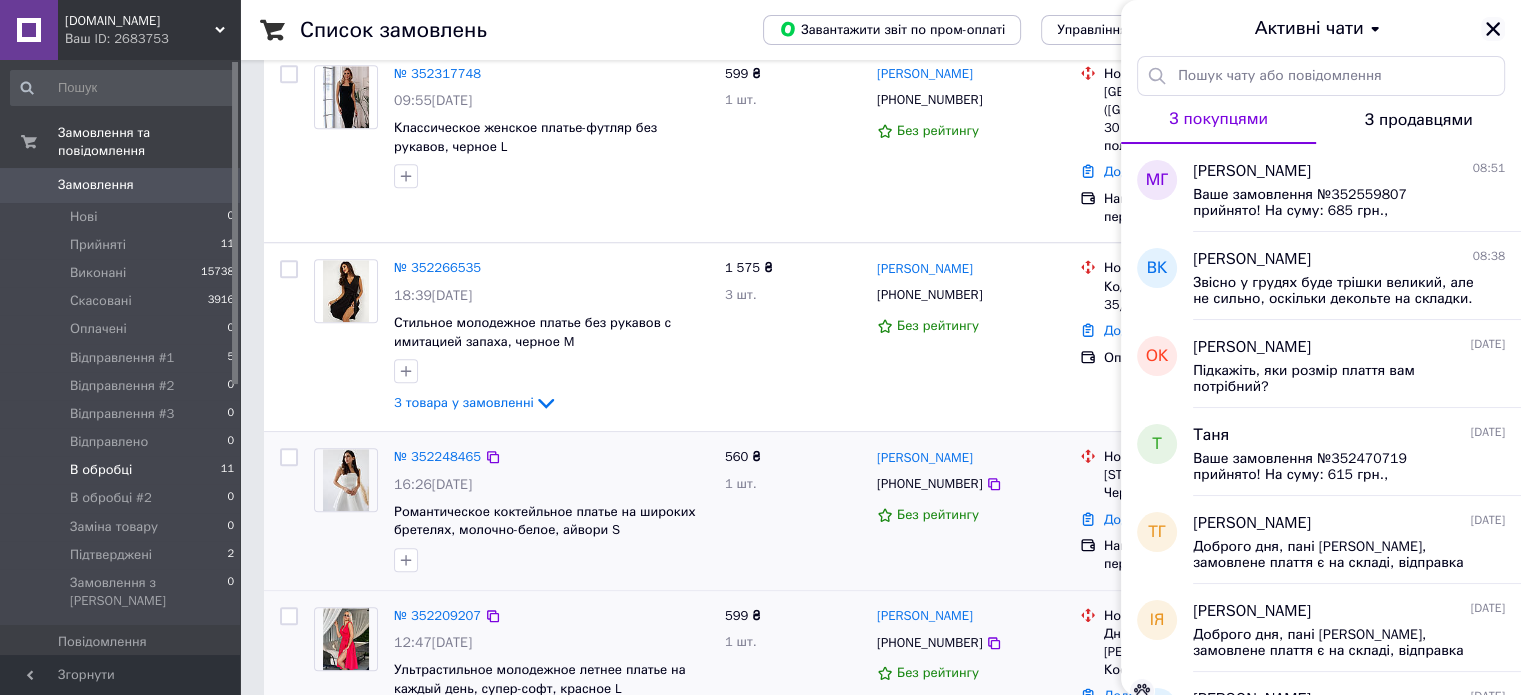 click 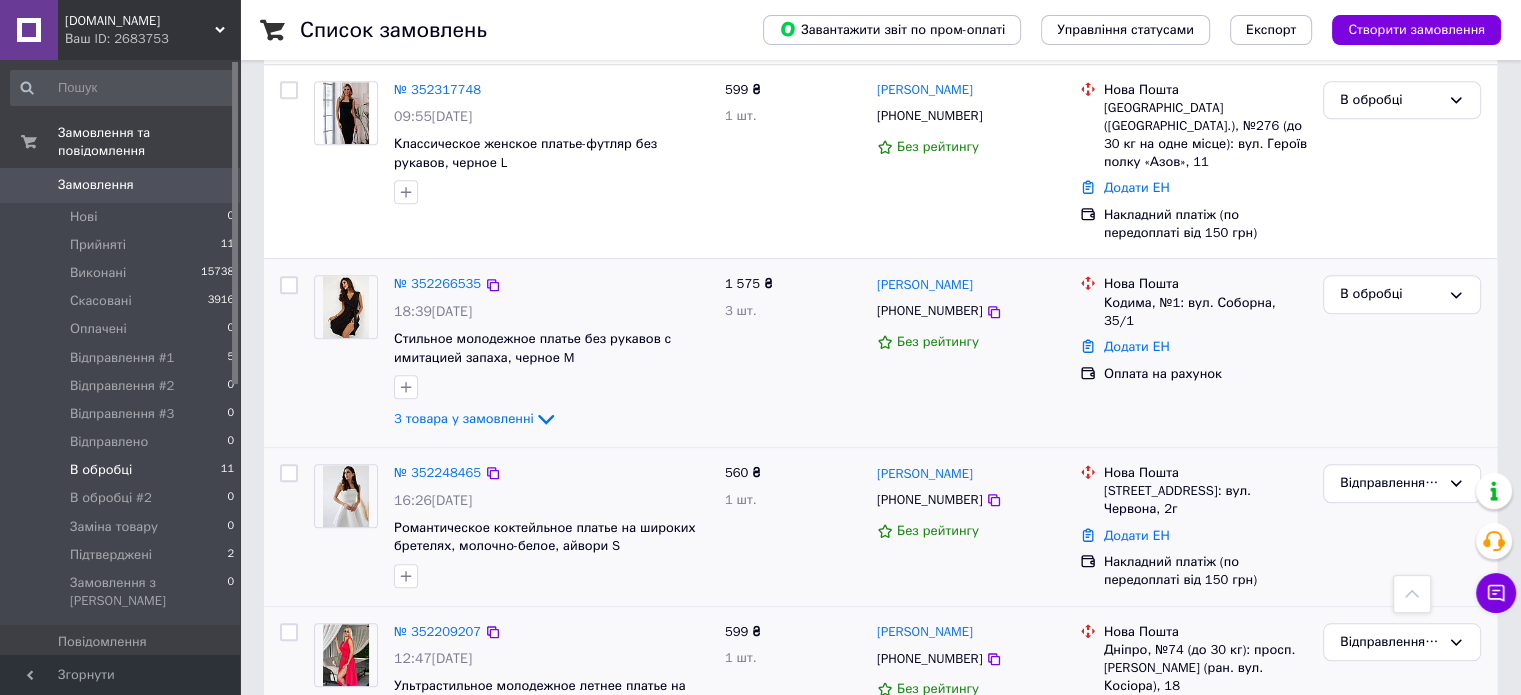 scroll, scrollTop: 1256, scrollLeft: 0, axis: vertical 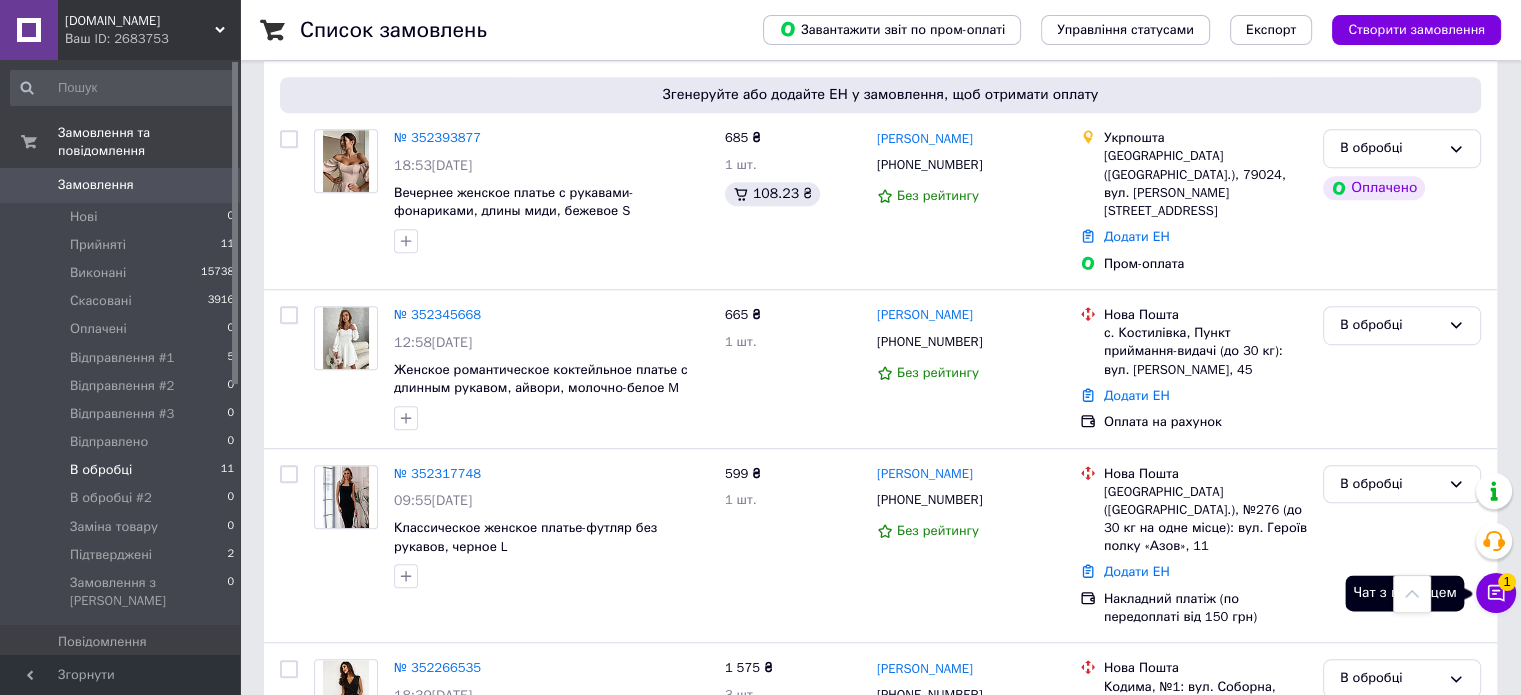 click 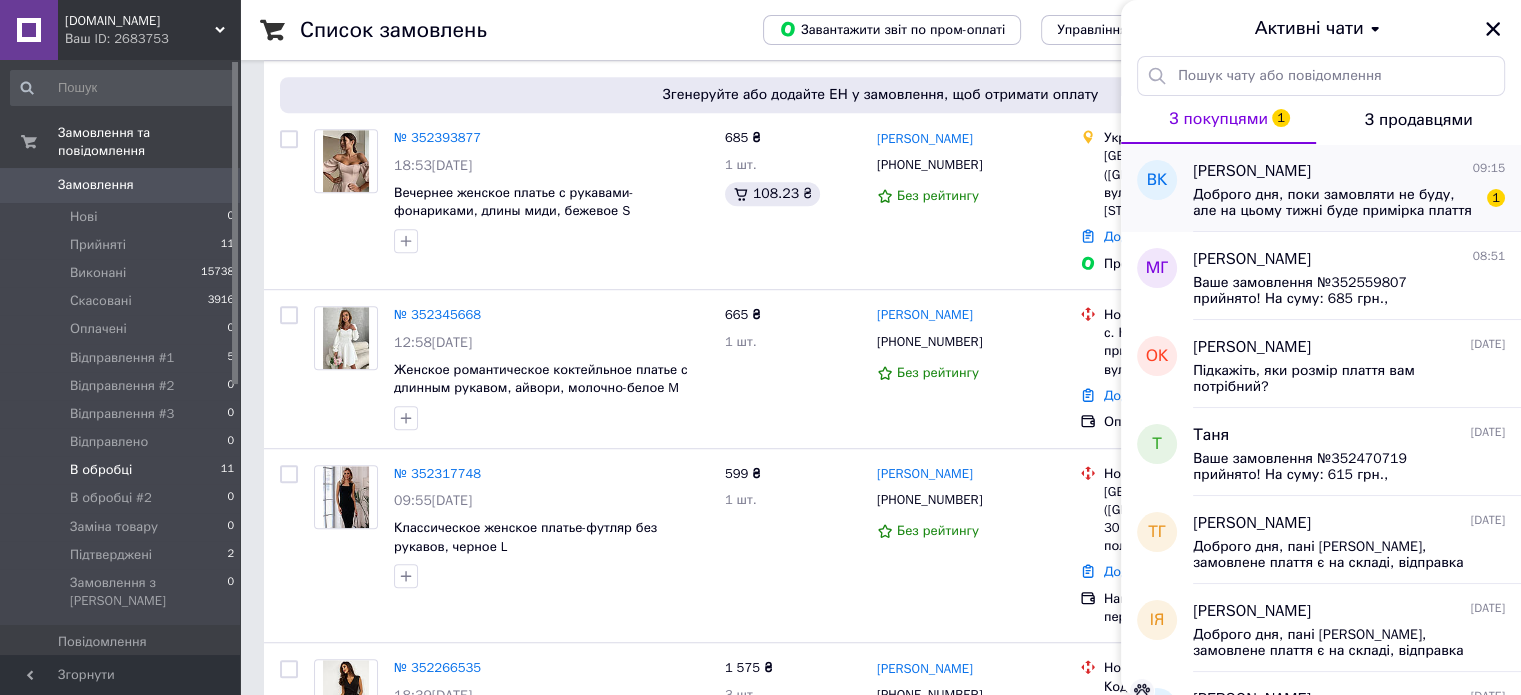 click on "[PERSON_NAME]" at bounding box center [1252, 171] 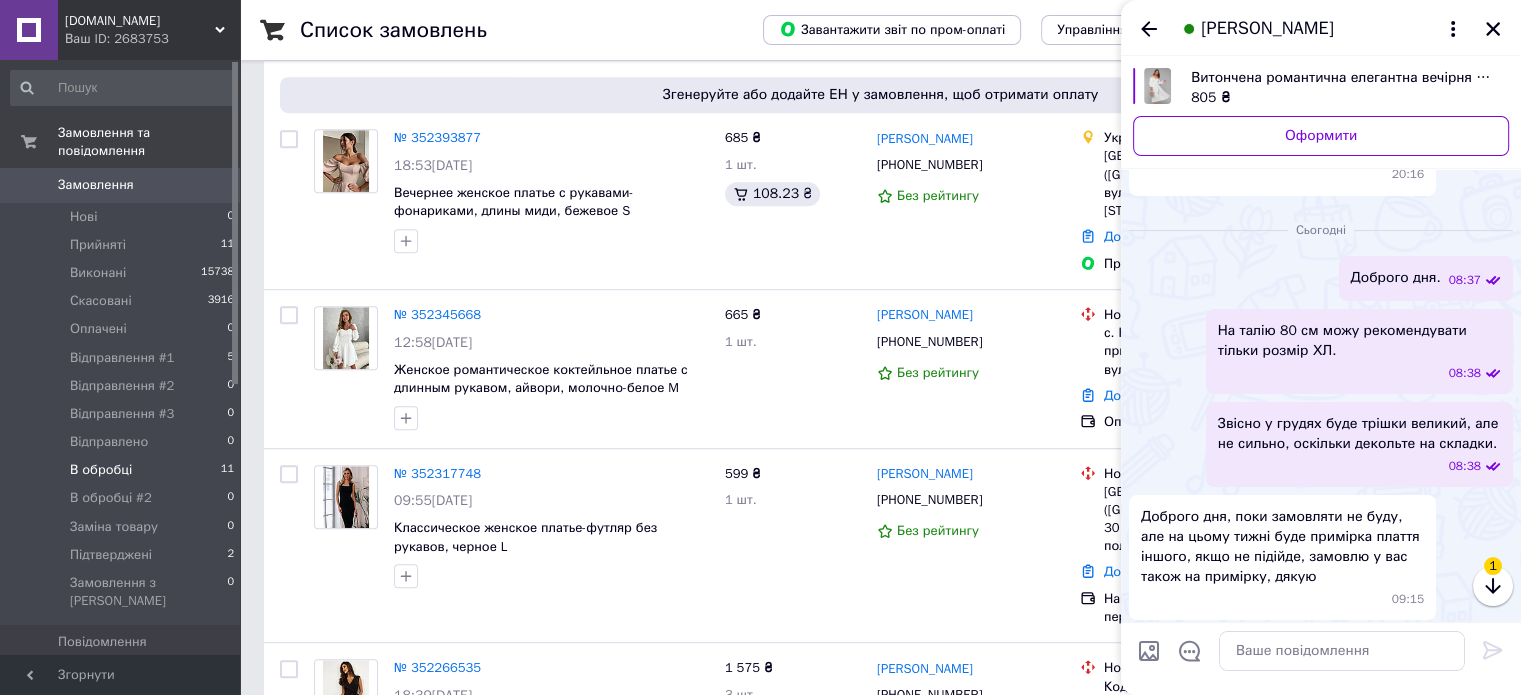 scroll, scrollTop: 320, scrollLeft: 0, axis: vertical 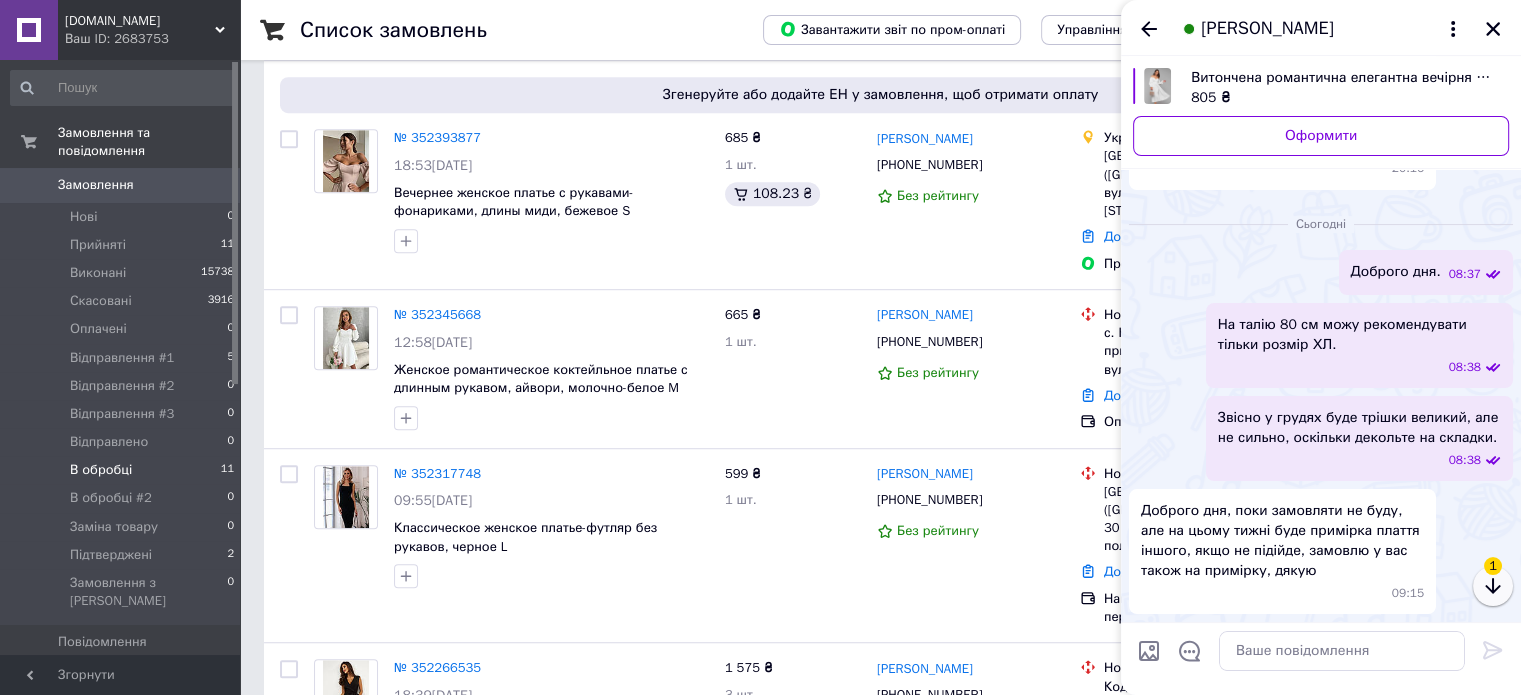 click 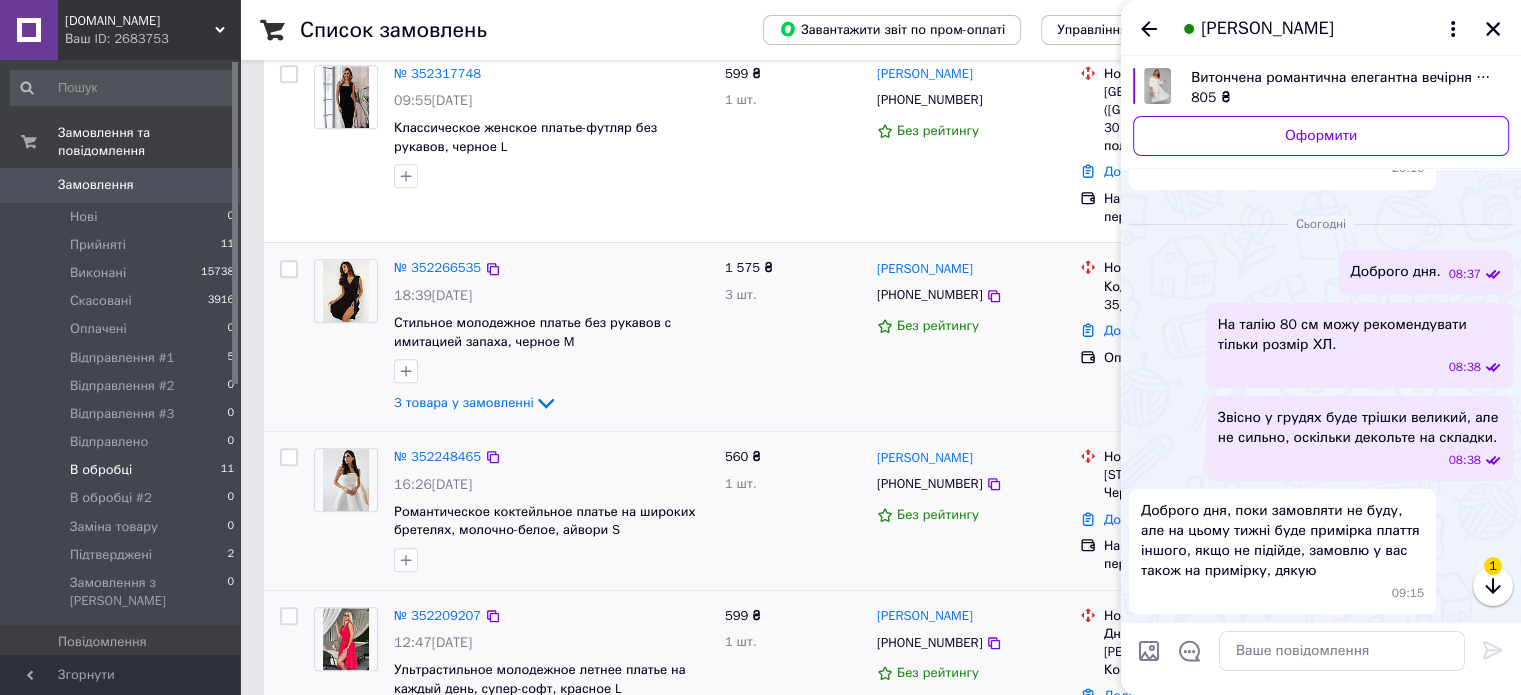 scroll, scrollTop: 1556, scrollLeft: 0, axis: vertical 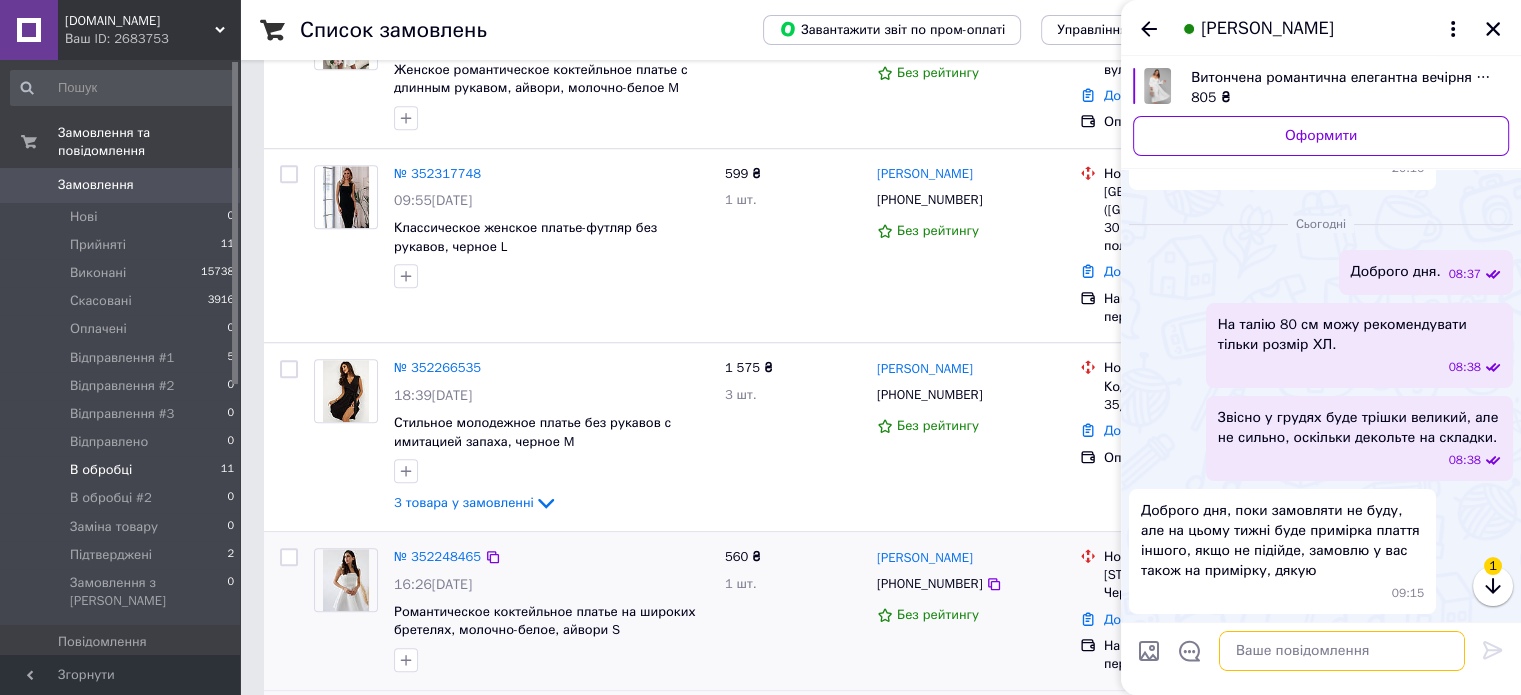 click at bounding box center (1342, 651) 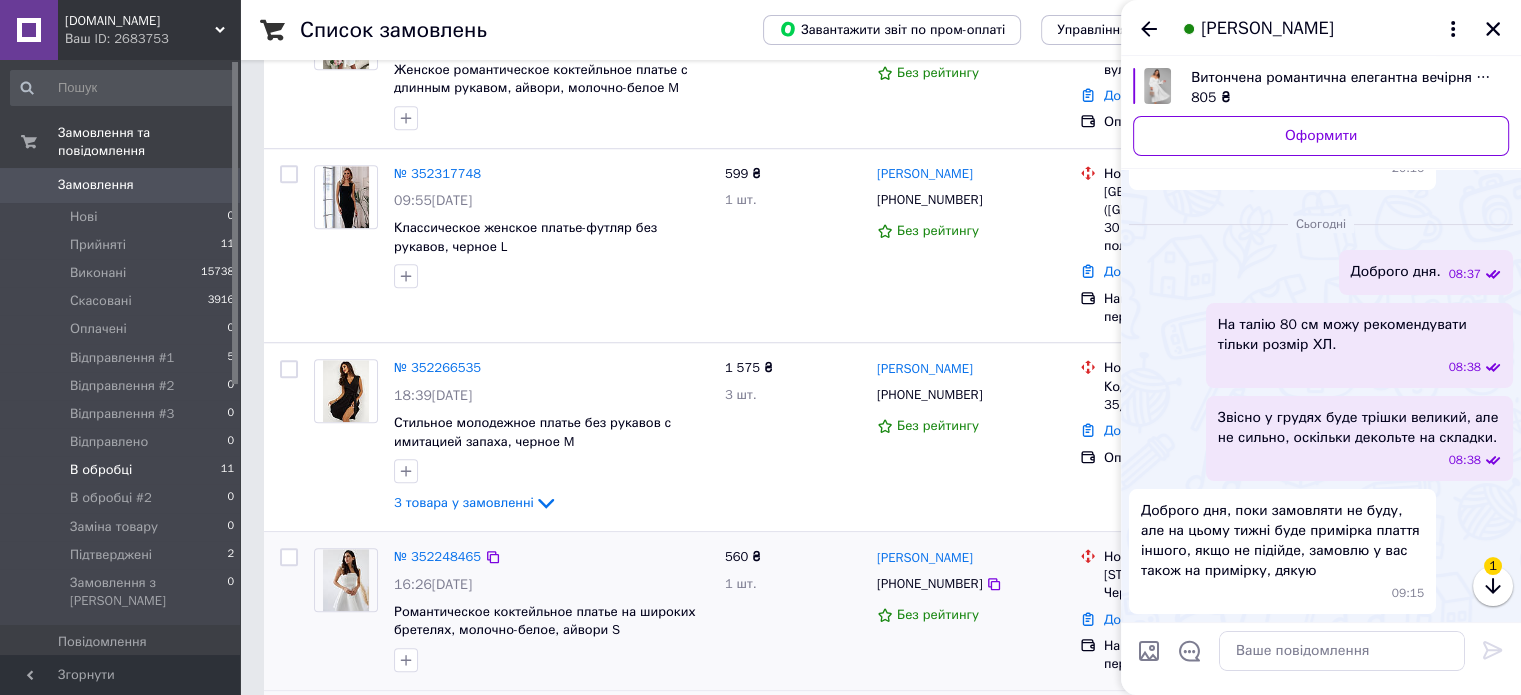 click on "[PERSON_NAME]" at bounding box center [1267, 29] 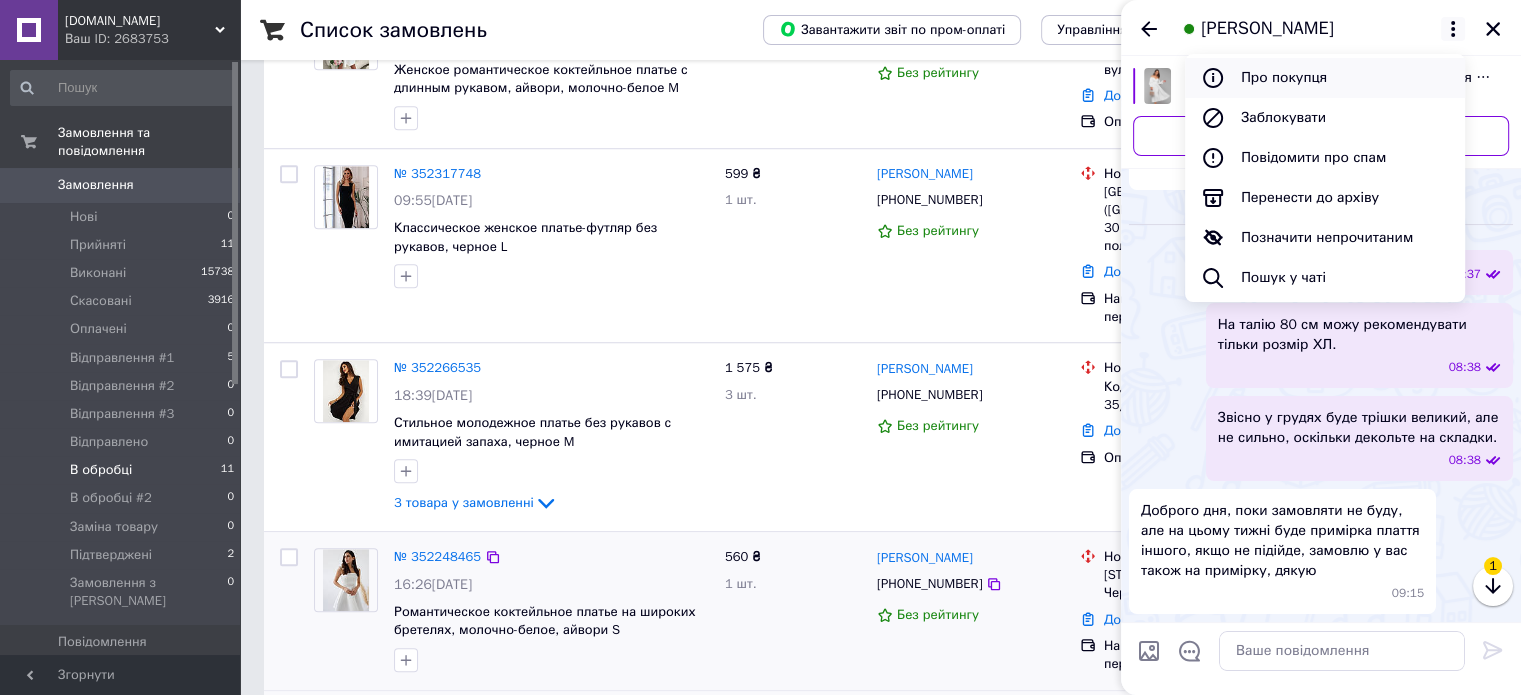 click on "Про покупця" at bounding box center (1325, 78) 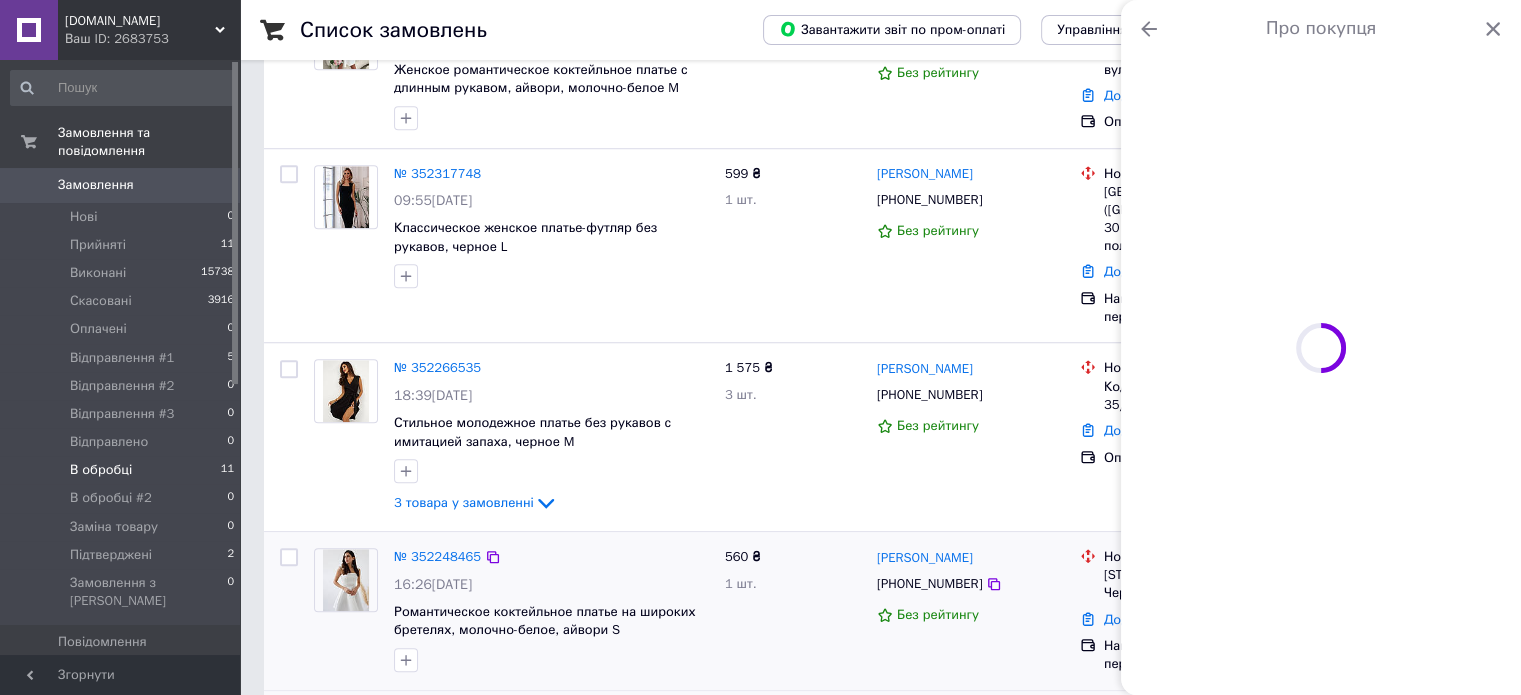 click at bounding box center [1321, 347] 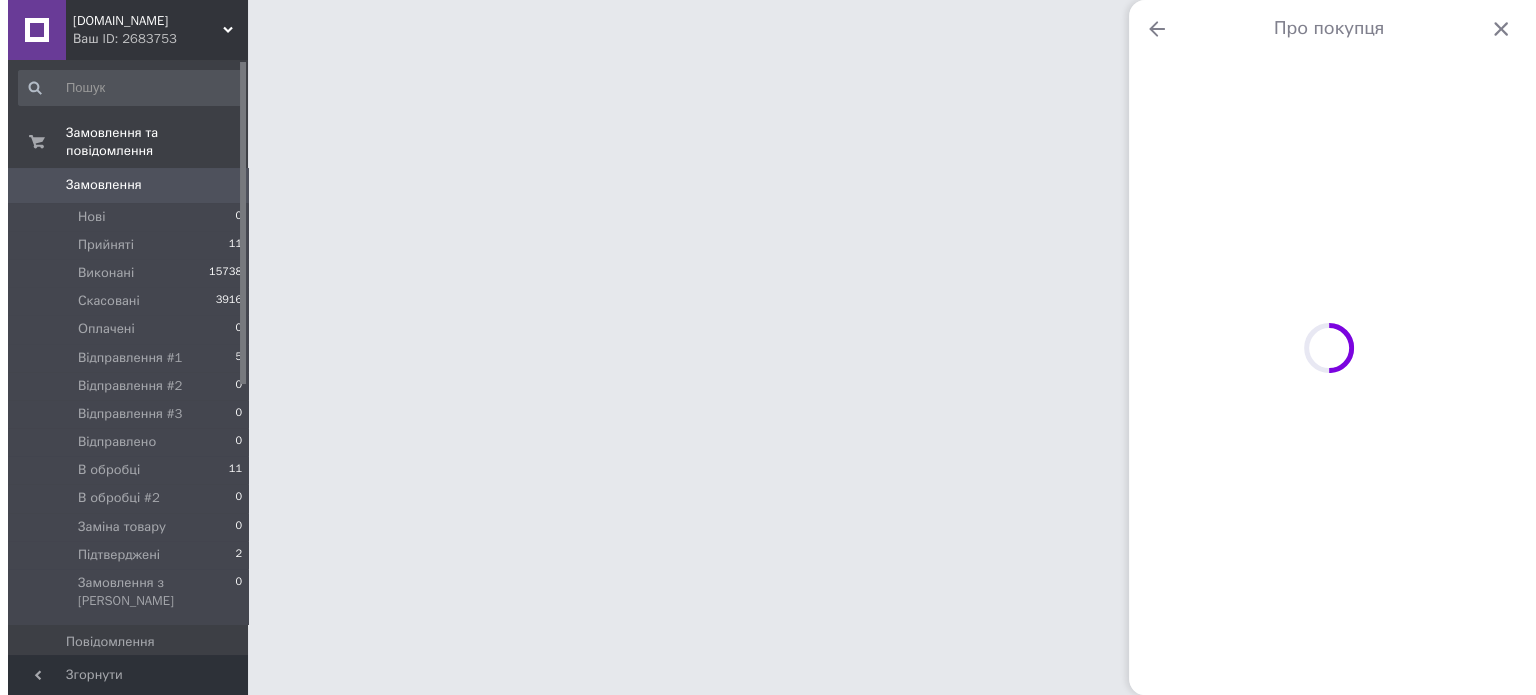 scroll, scrollTop: 0, scrollLeft: 0, axis: both 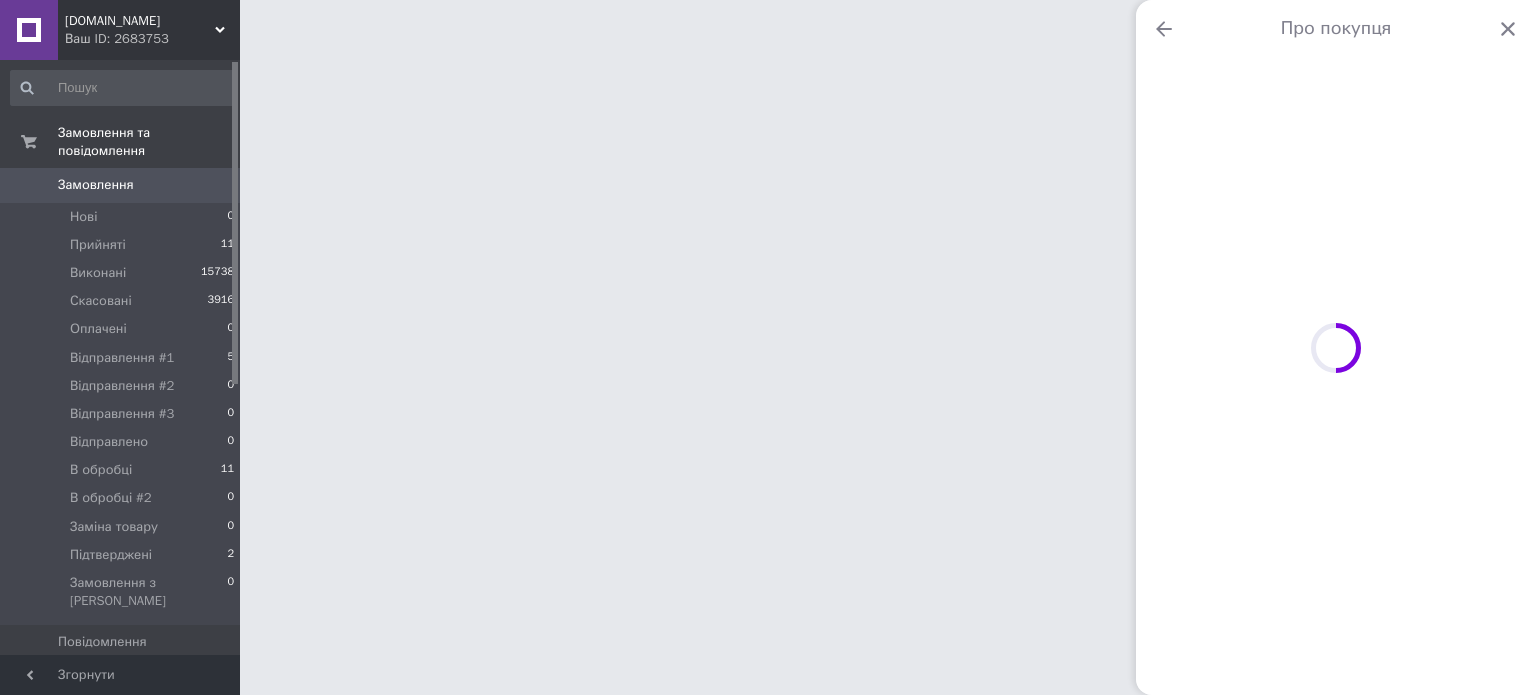 click at bounding box center [1336, 347] 